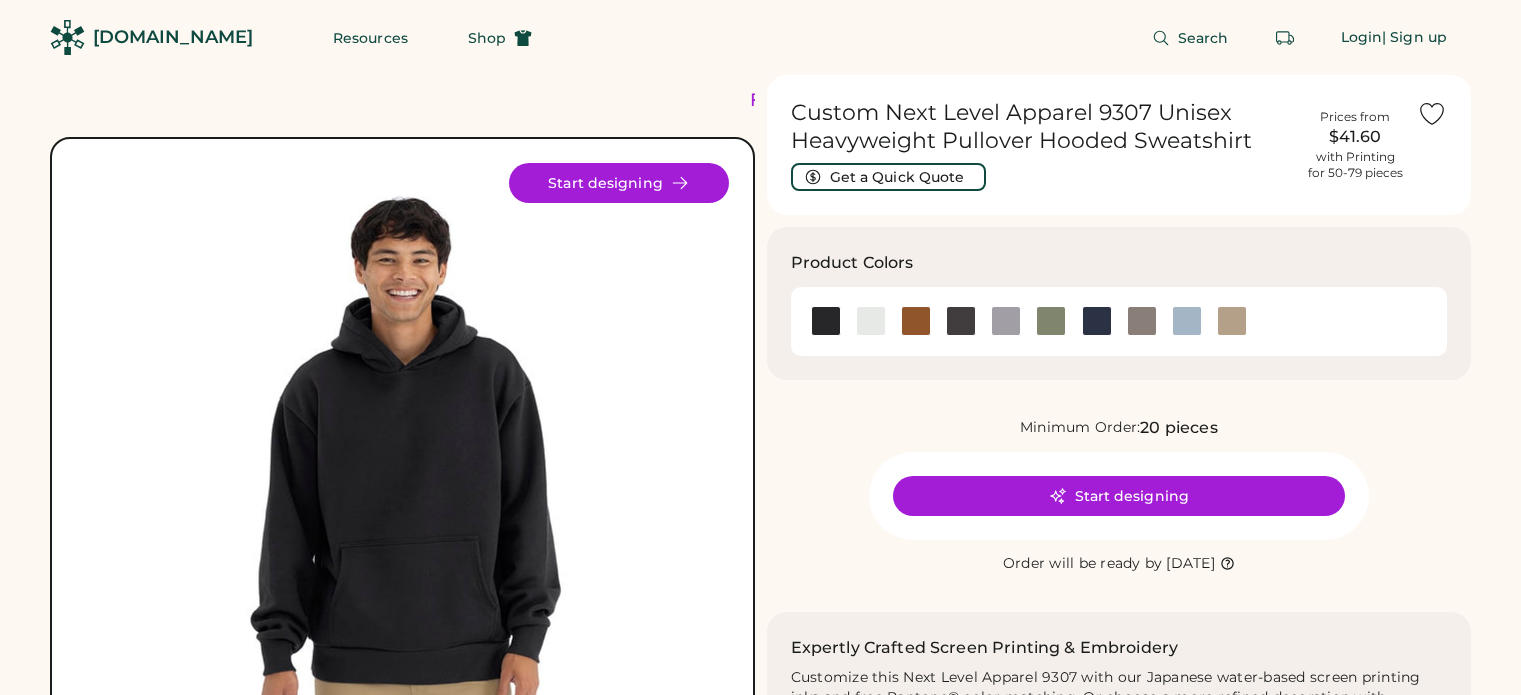 scroll, scrollTop: 0, scrollLeft: 0, axis: both 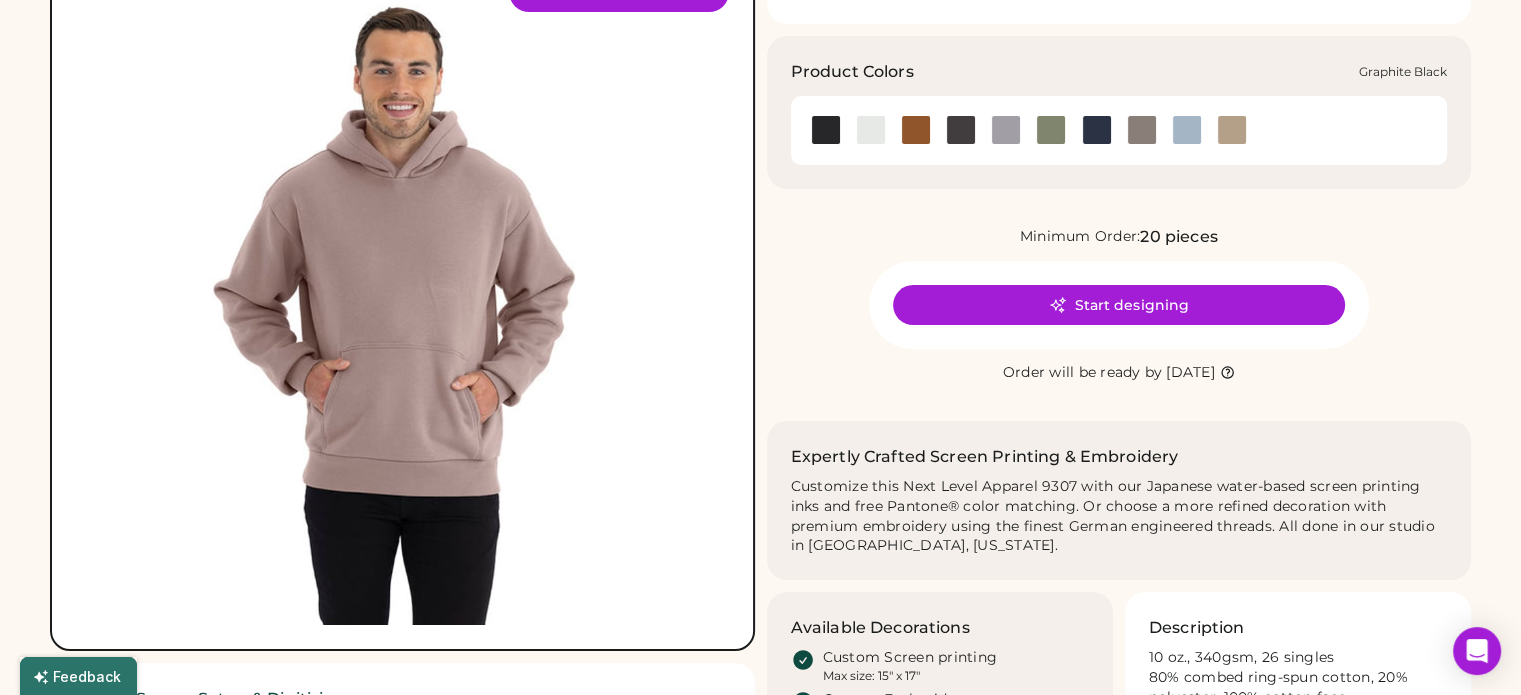 click at bounding box center [961, 130] 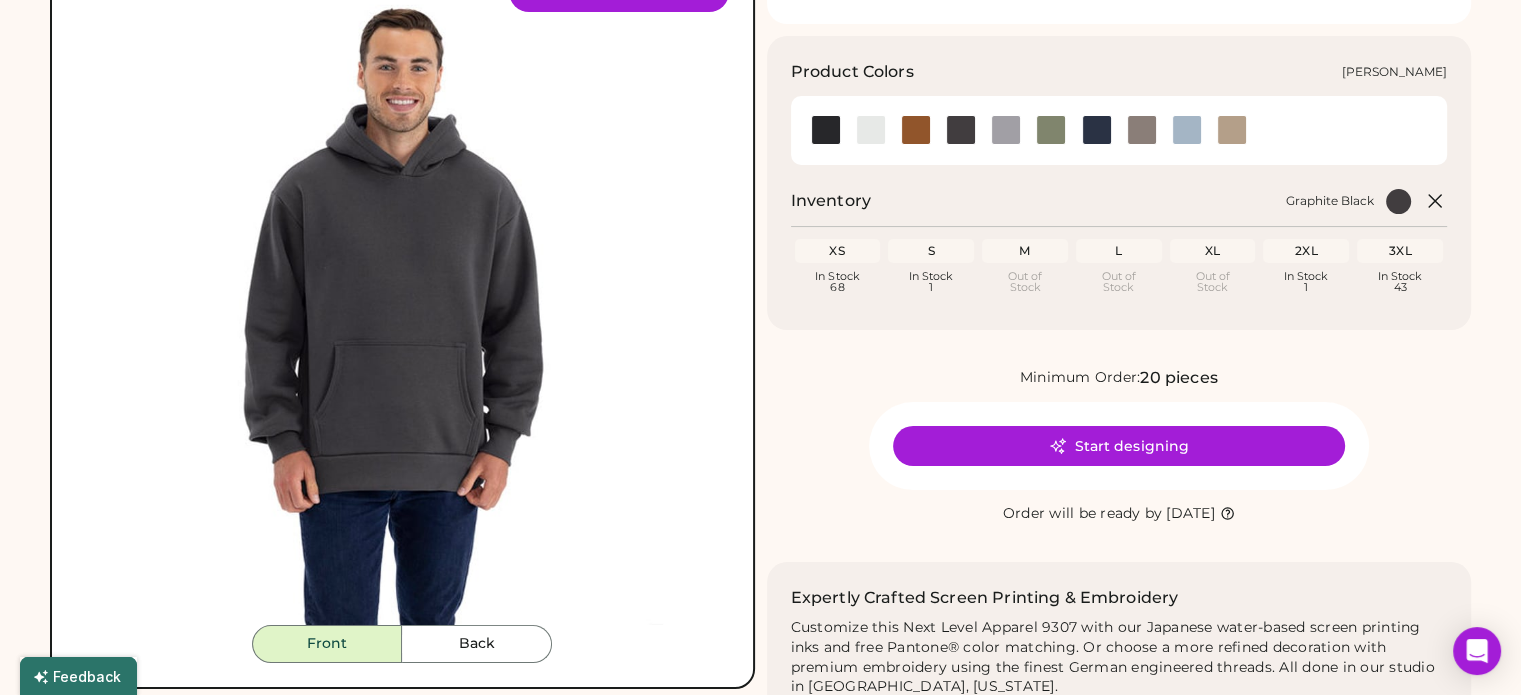 click at bounding box center [1006, 130] 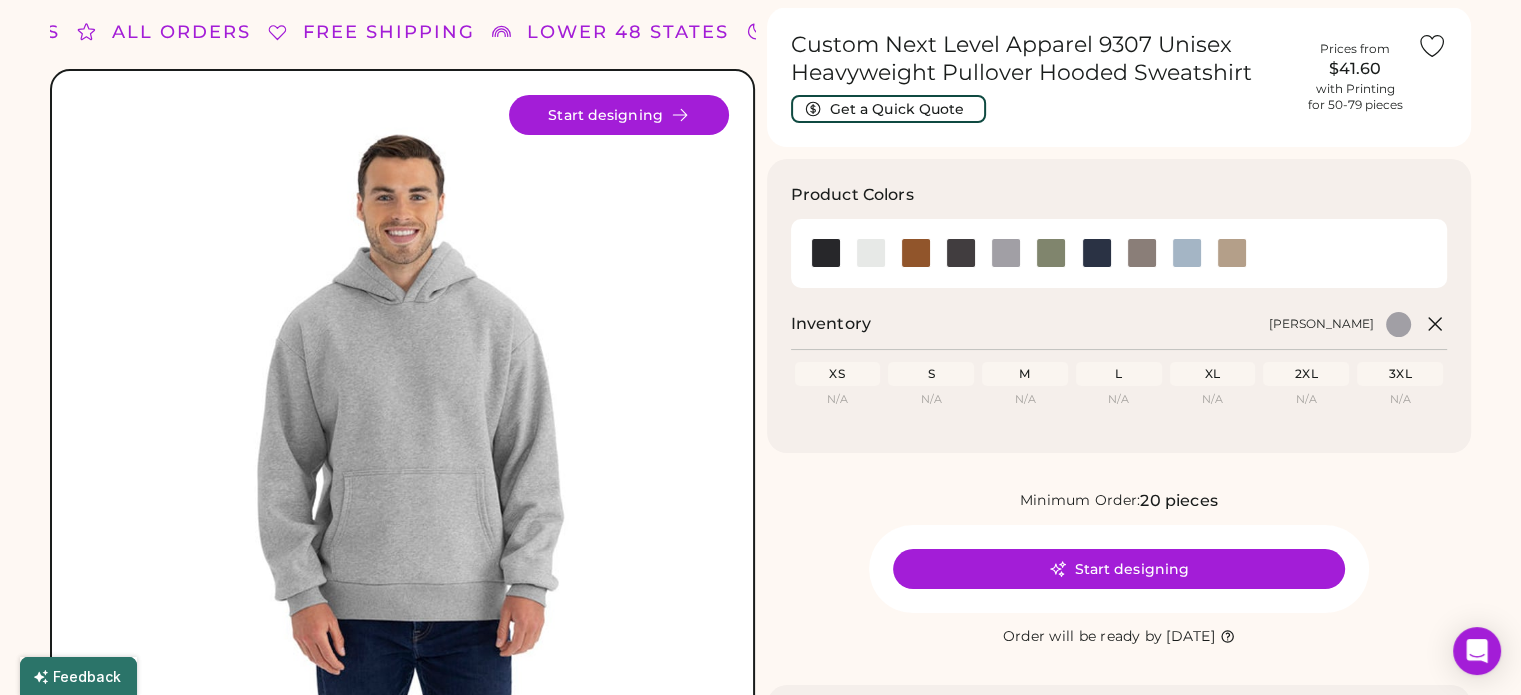 scroll, scrollTop: 68, scrollLeft: 0, axis: vertical 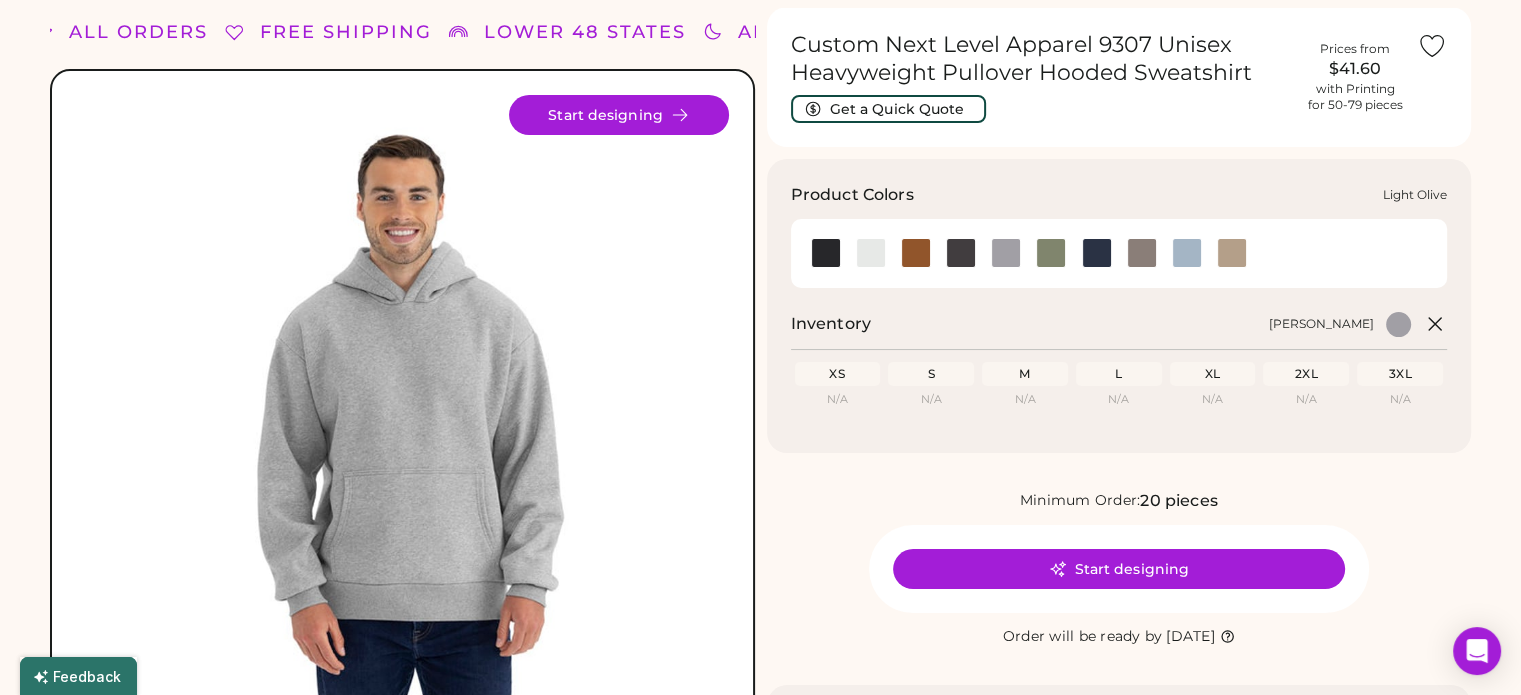 click at bounding box center (1051, 253) 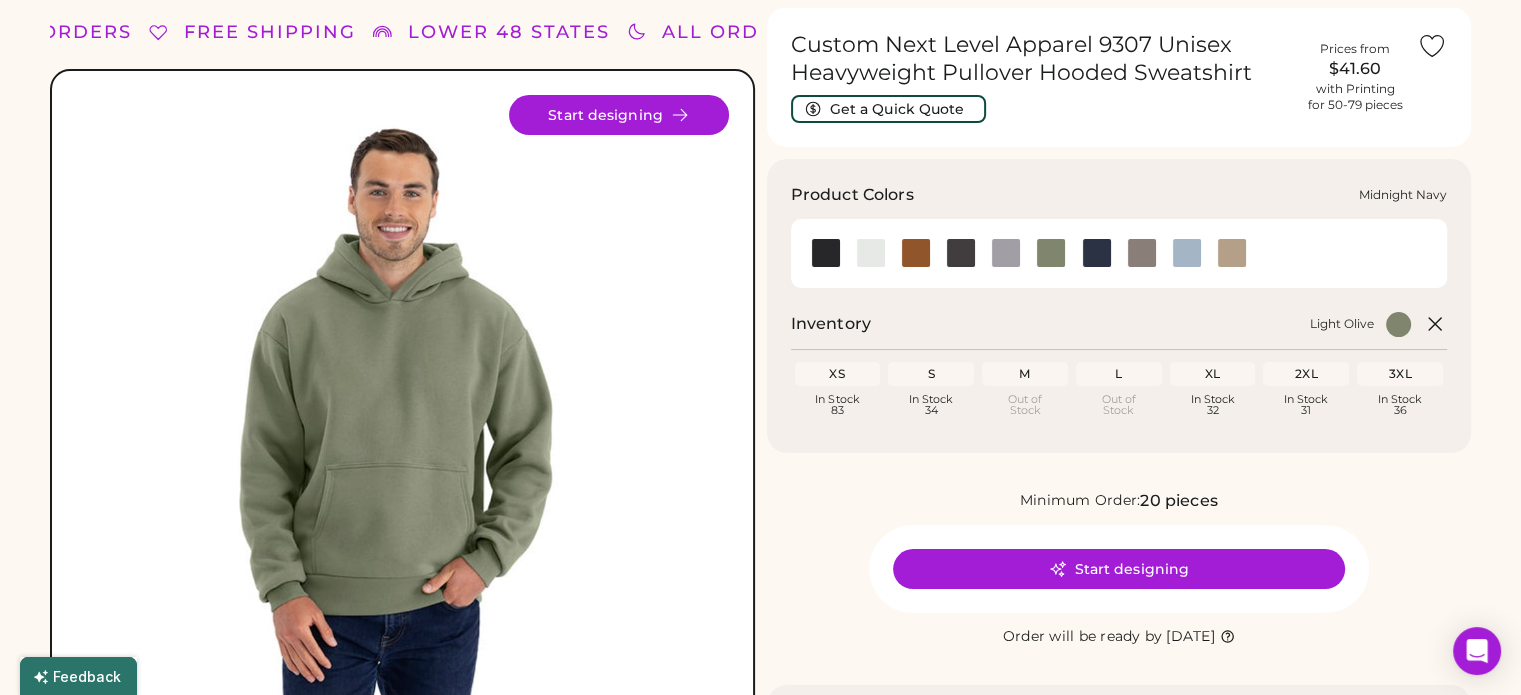 click at bounding box center (1097, 253) 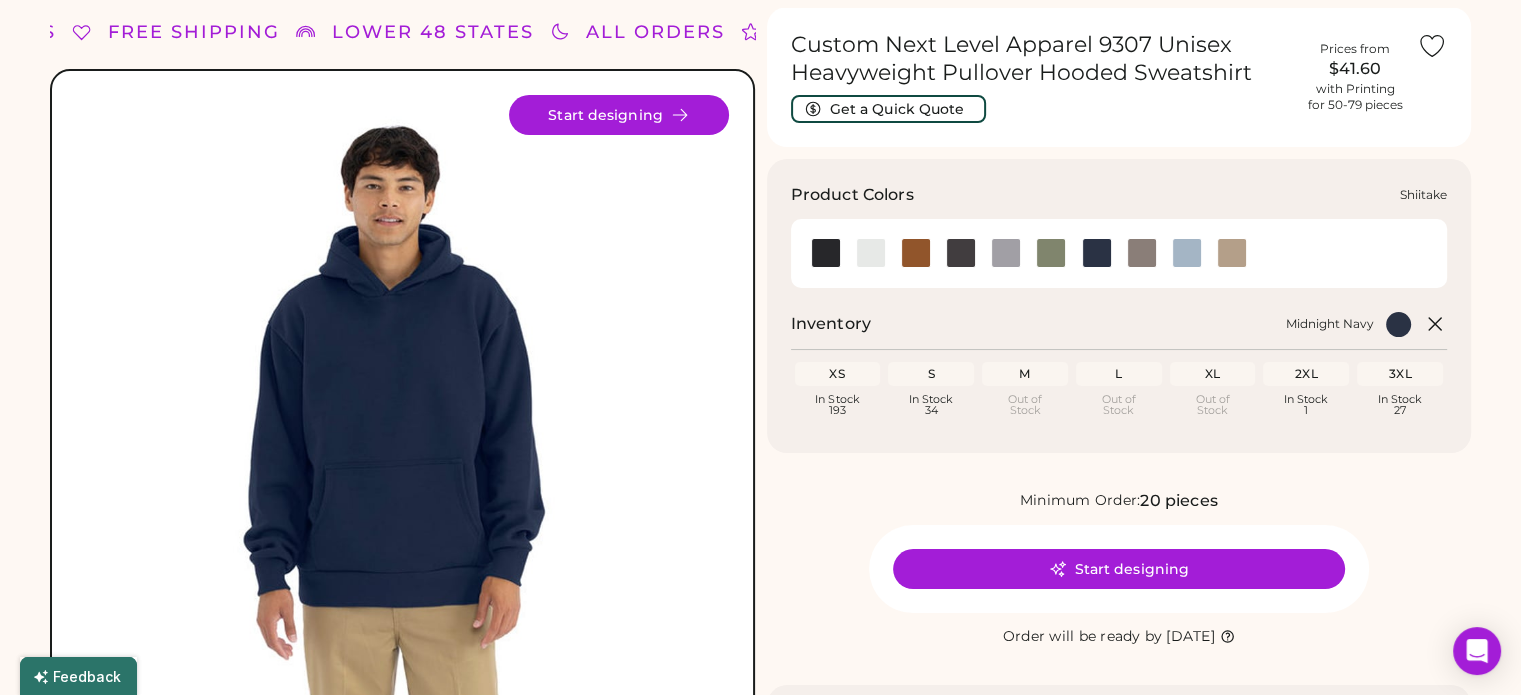 click at bounding box center [1142, 253] 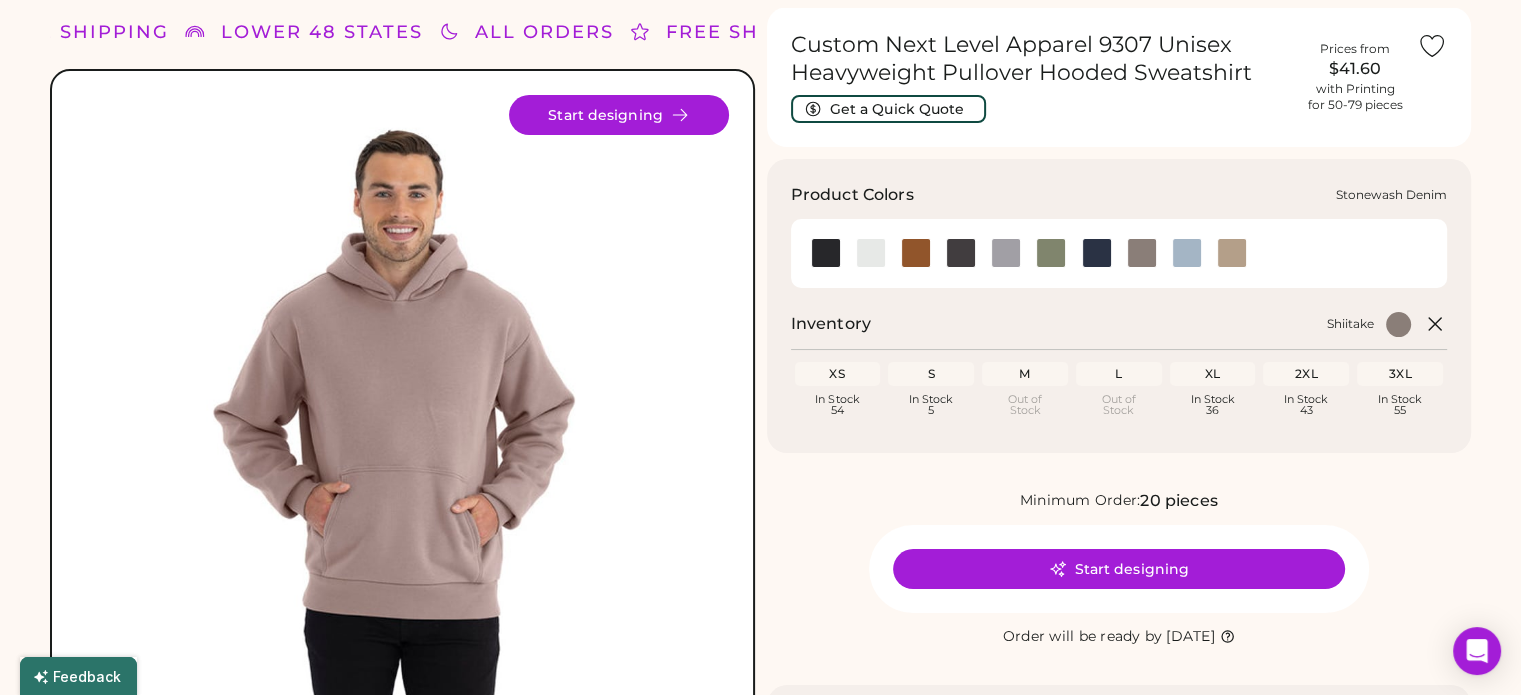 click at bounding box center [1187, 253] 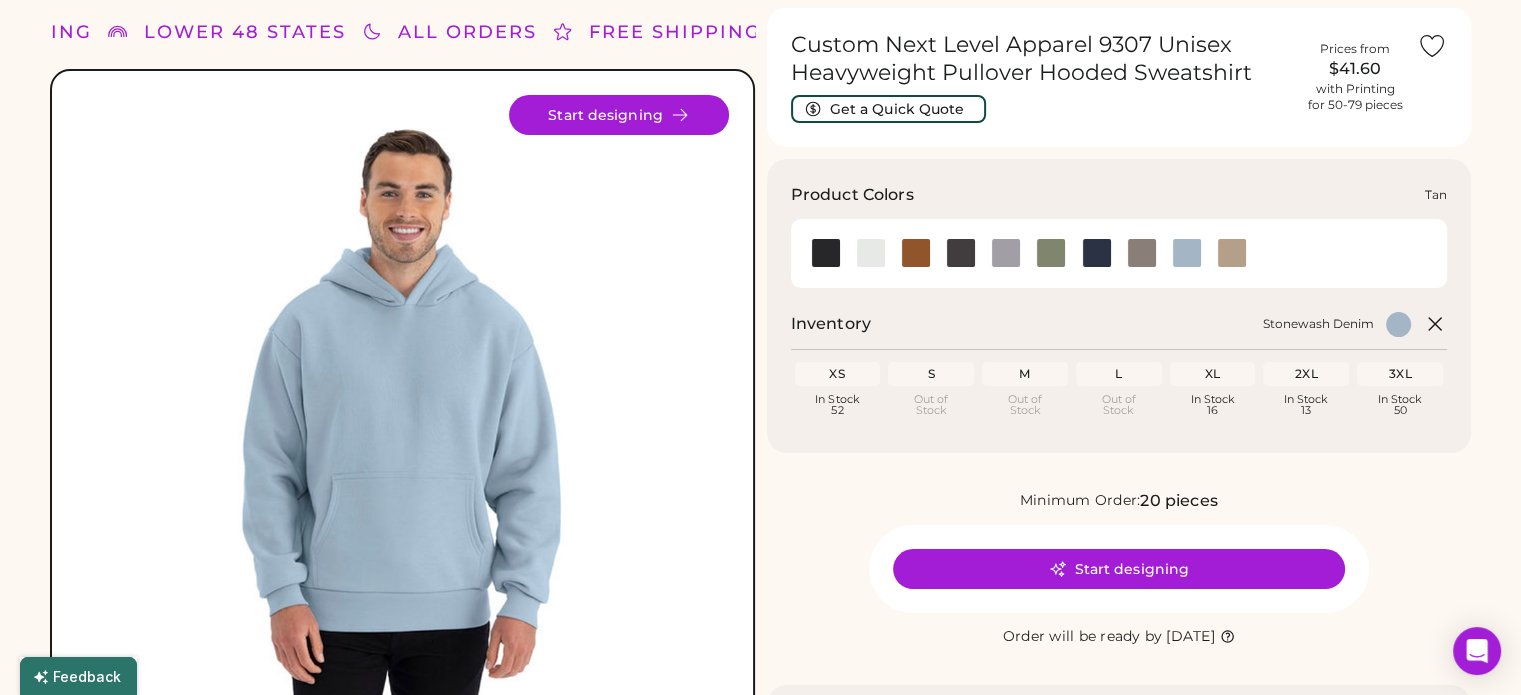 click at bounding box center [1232, 253] 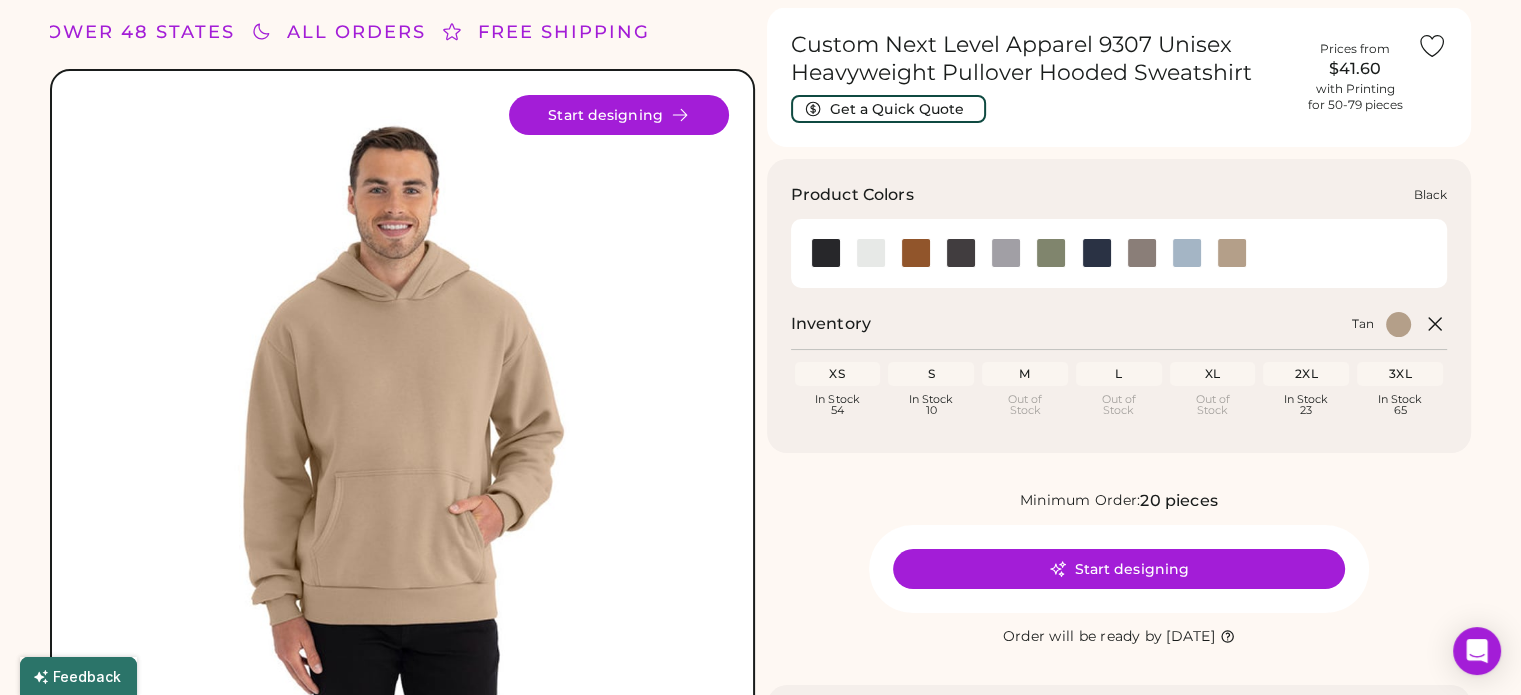 click at bounding box center (826, 253) 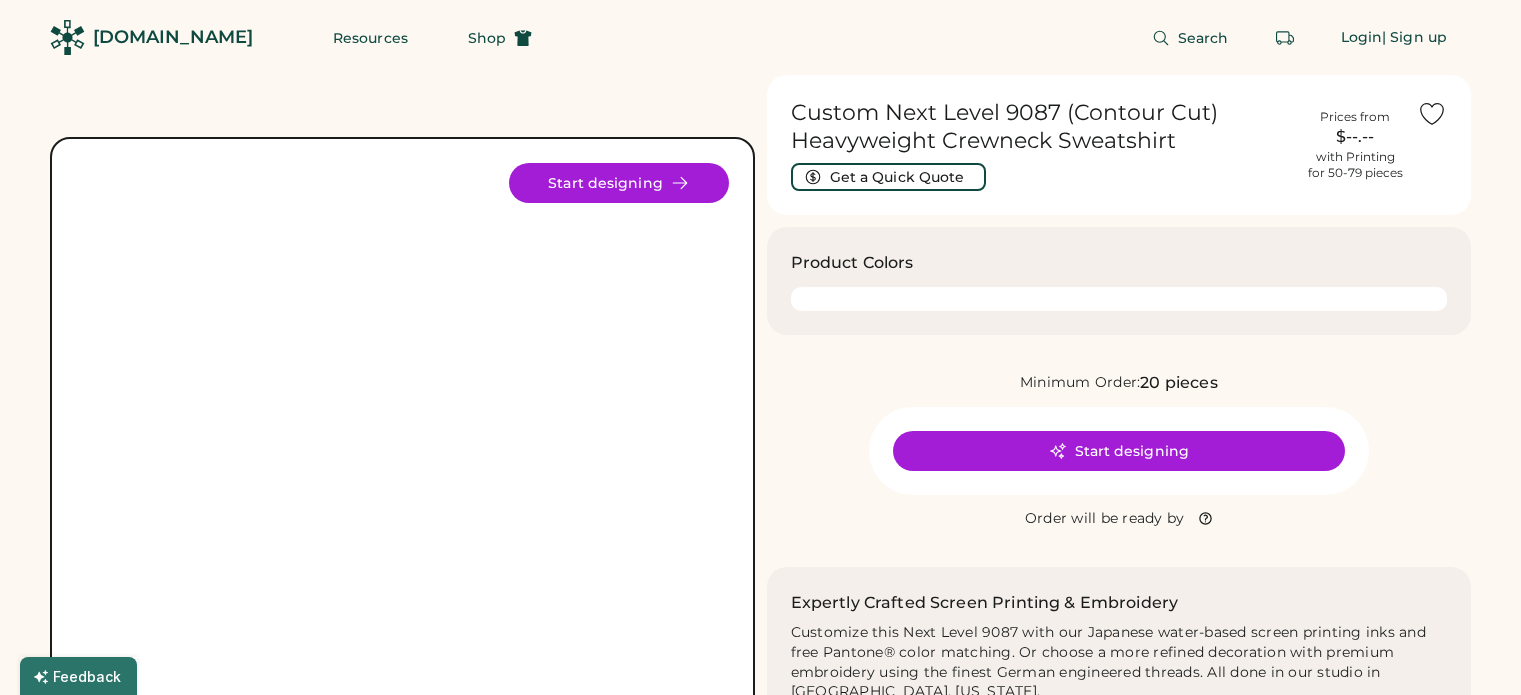 scroll, scrollTop: 0, scrollLeft: 0, axis: both 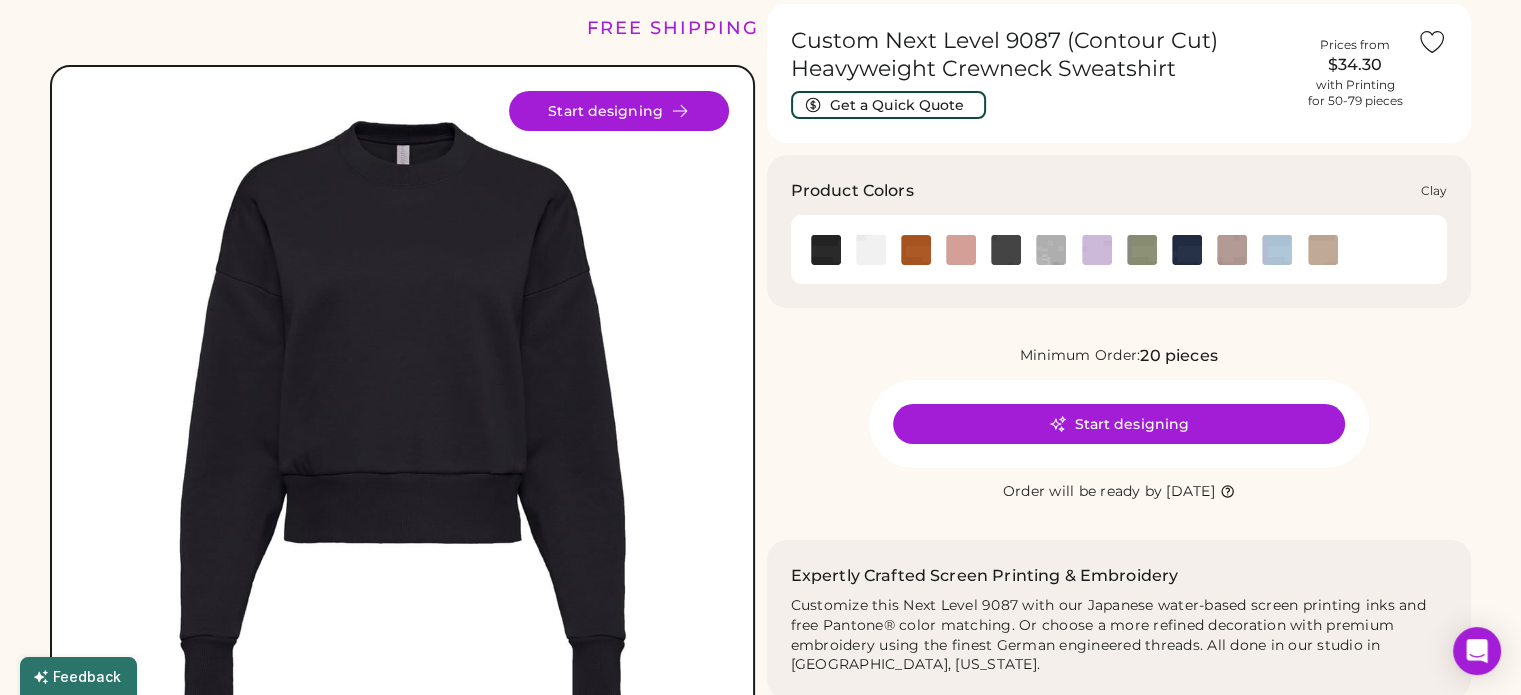 click 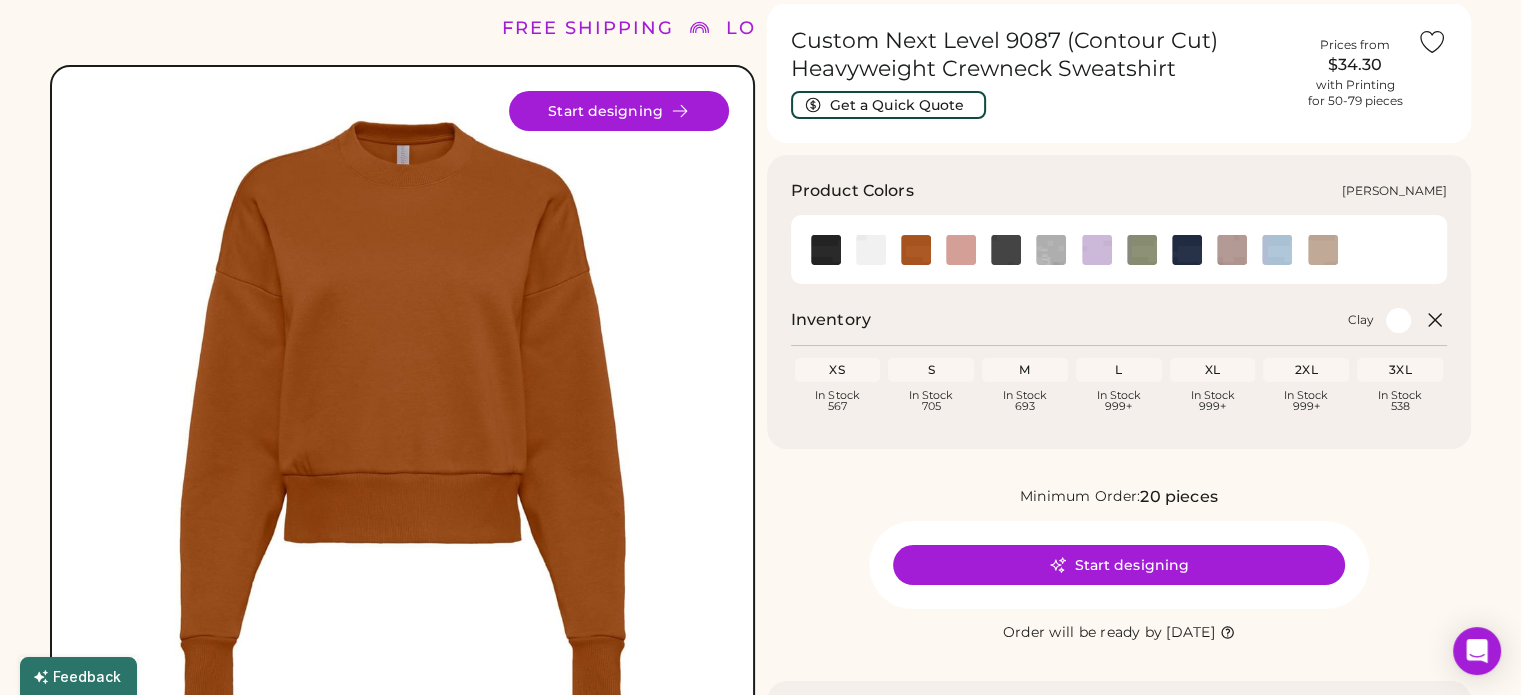 click 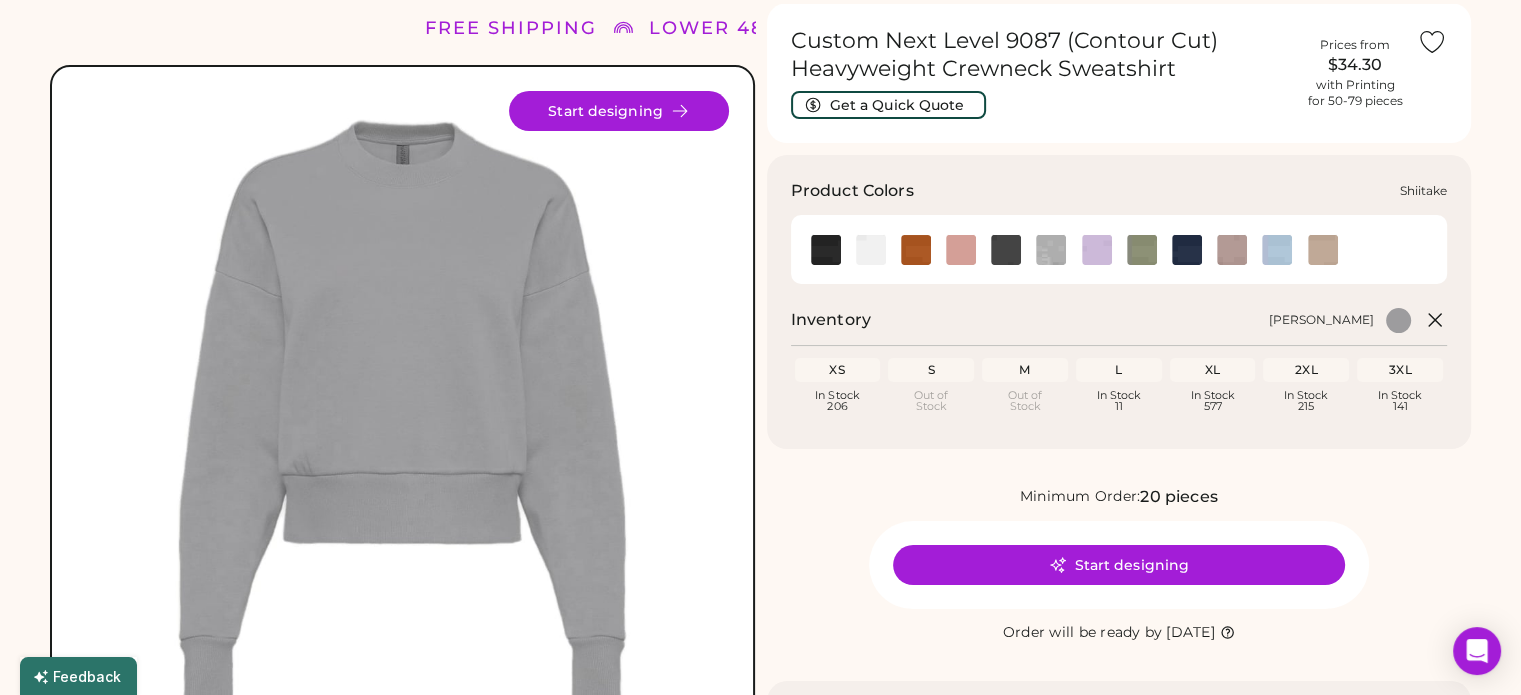 click 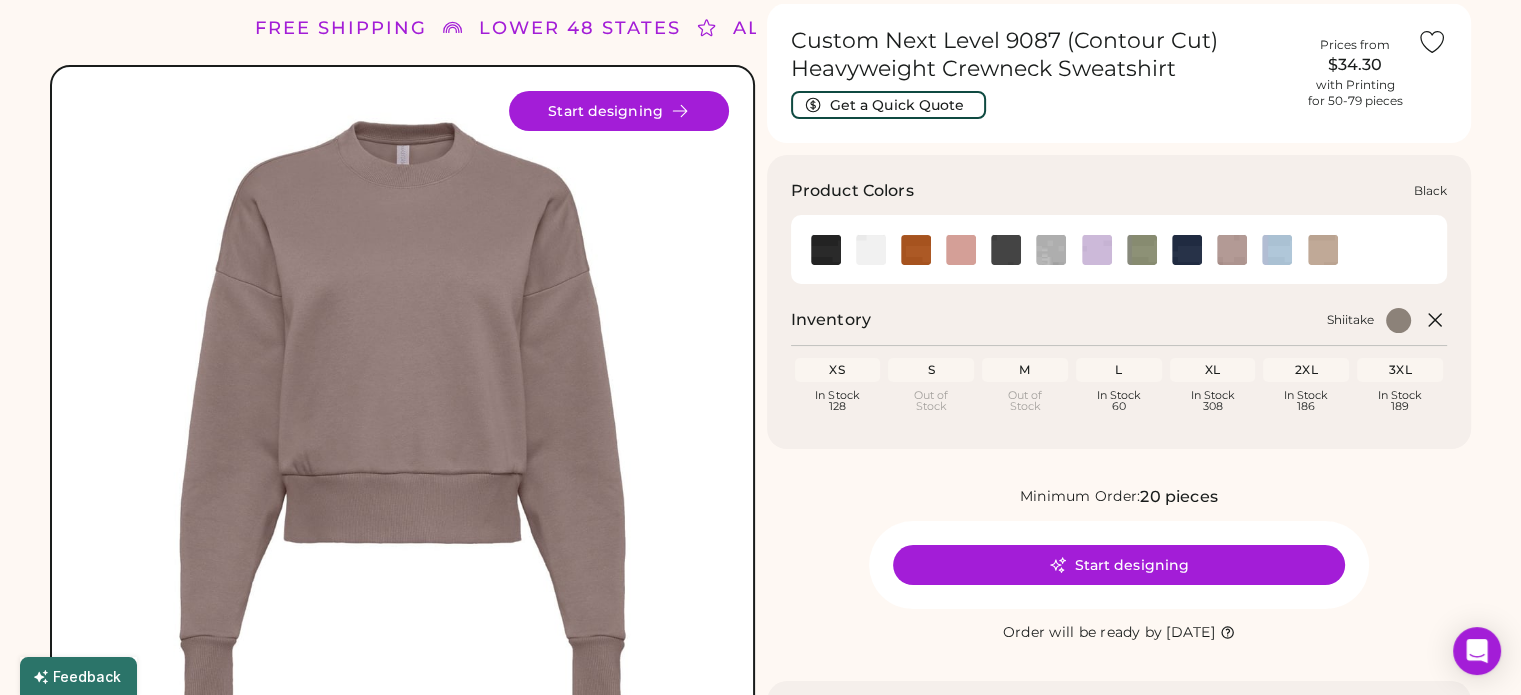 click 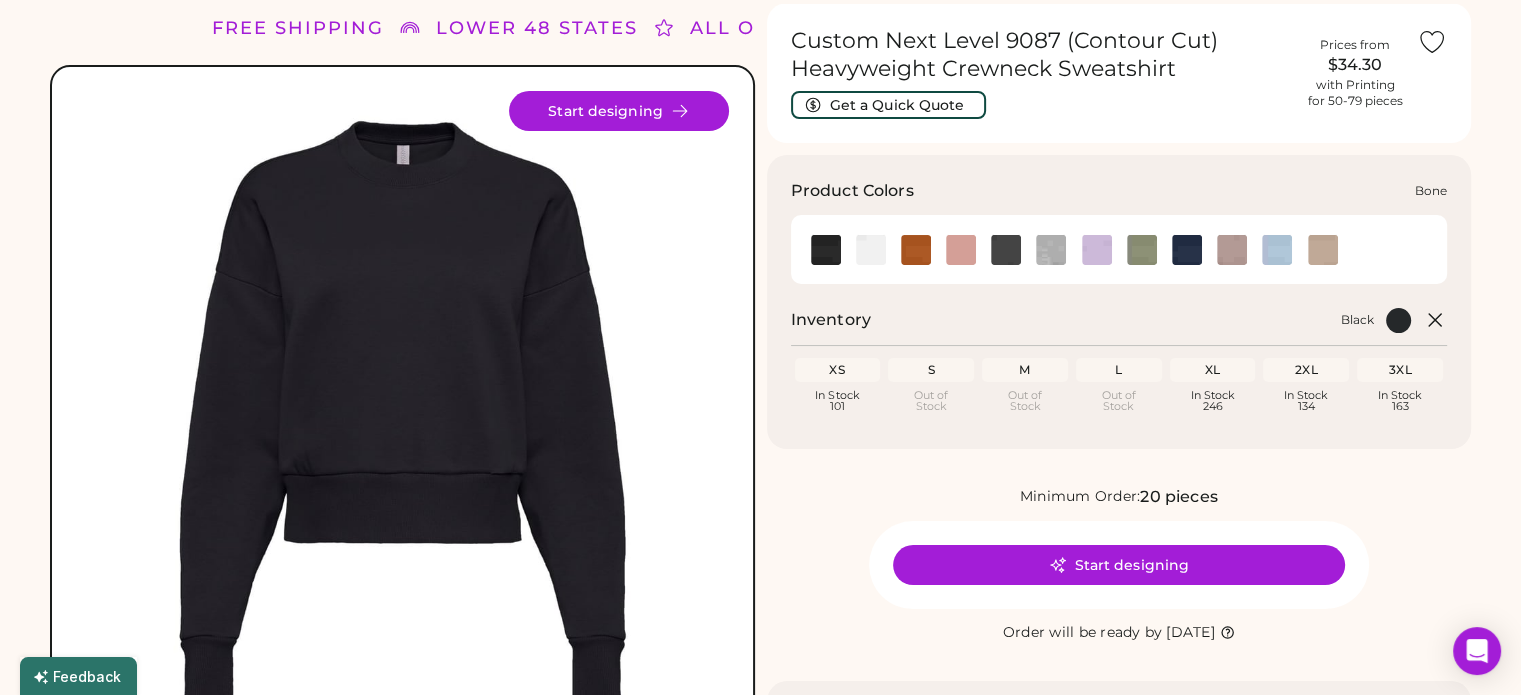 click 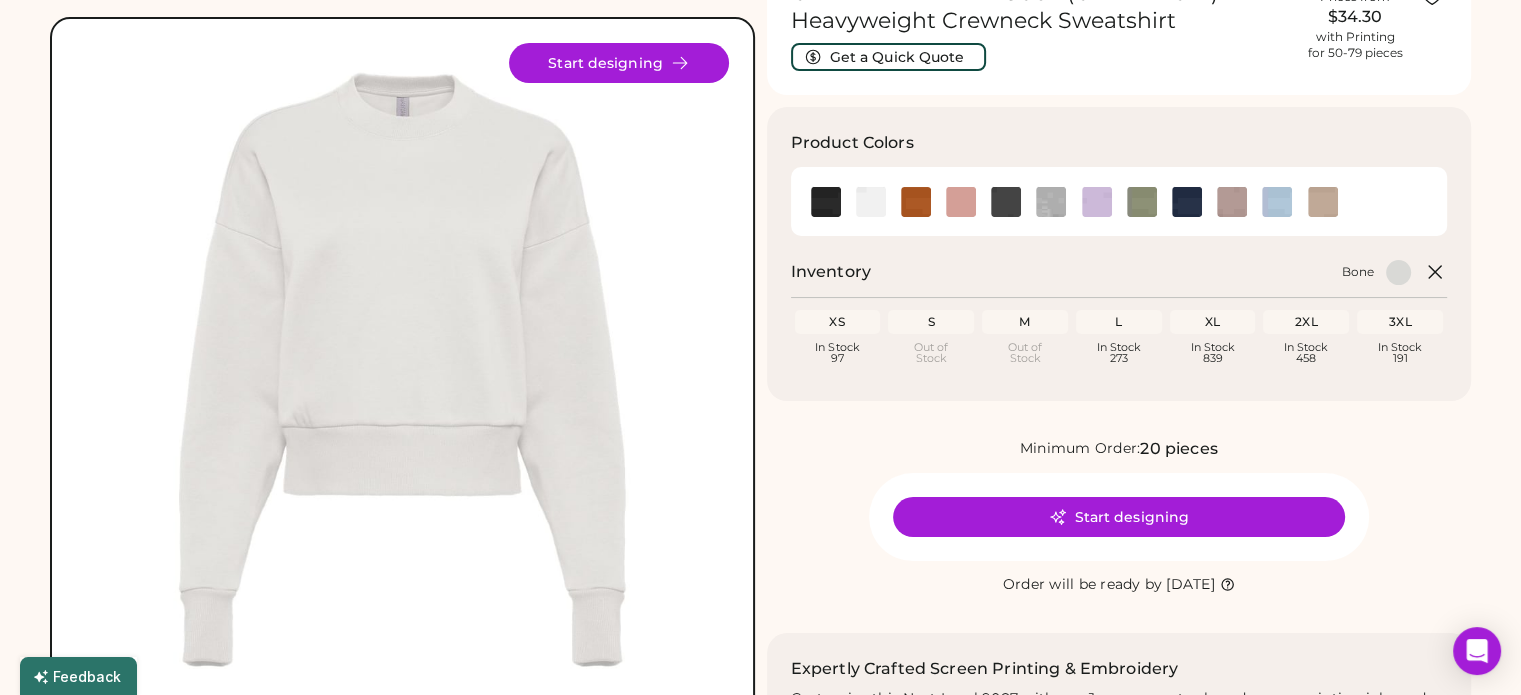 scroll, scrollTop: 108, scrollLeft: 0, axis: vertical 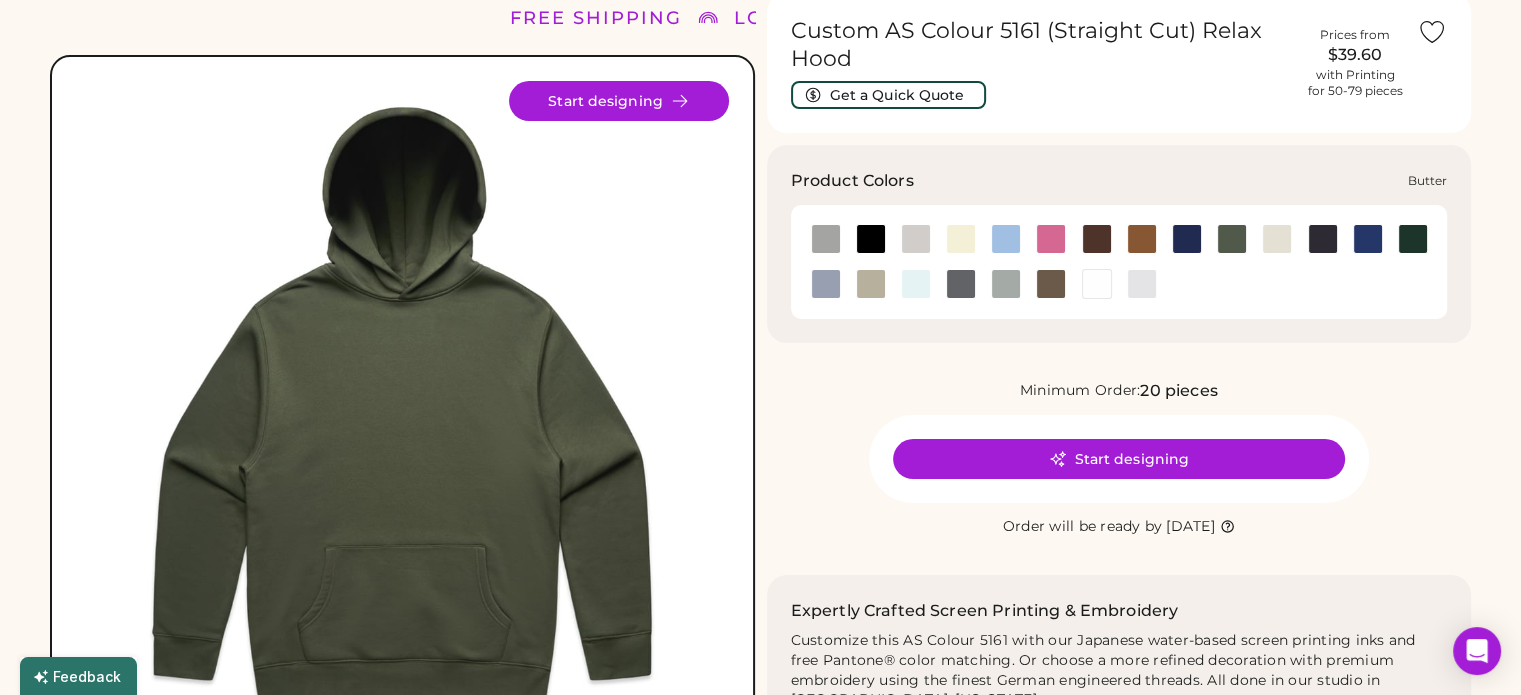 click at bounding box center (961, 239) 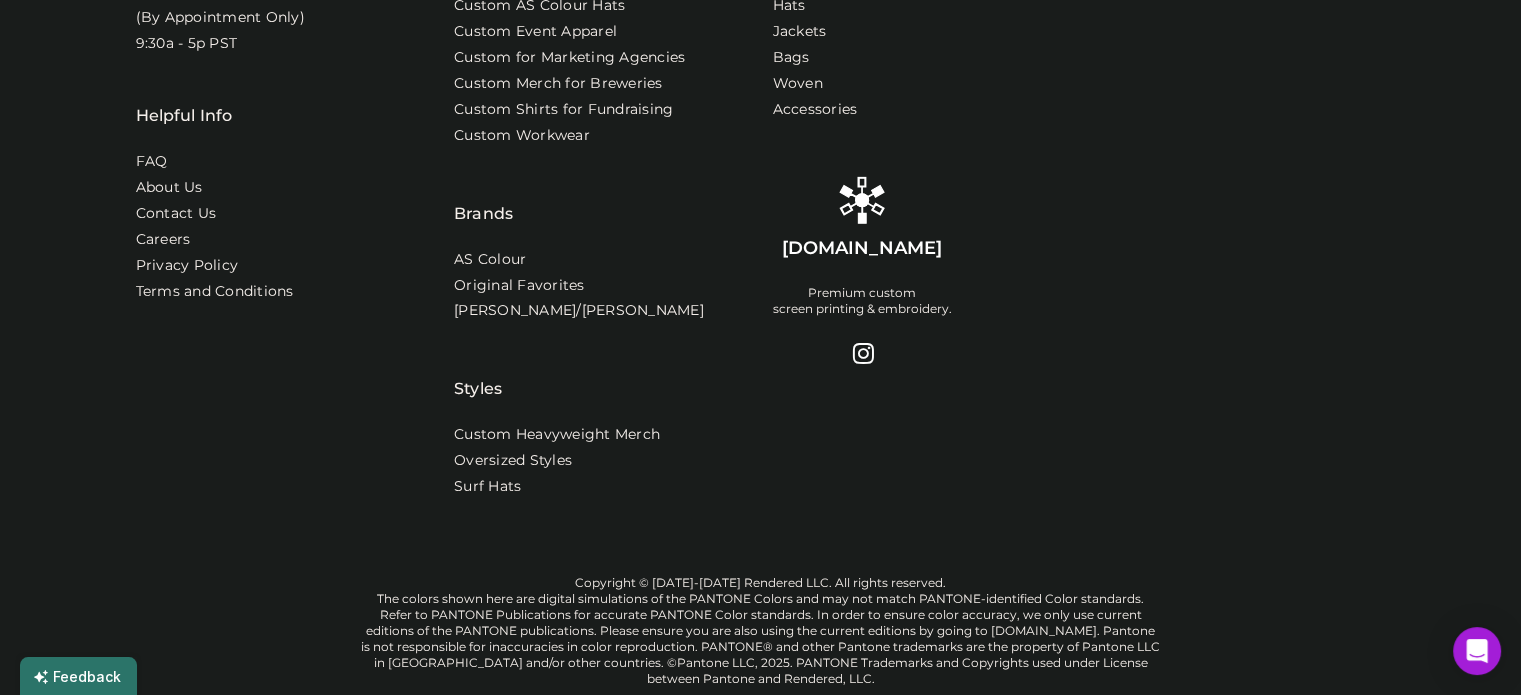 scroll, scrollTop: 1693, scrollLeft: 0, axis: vertical 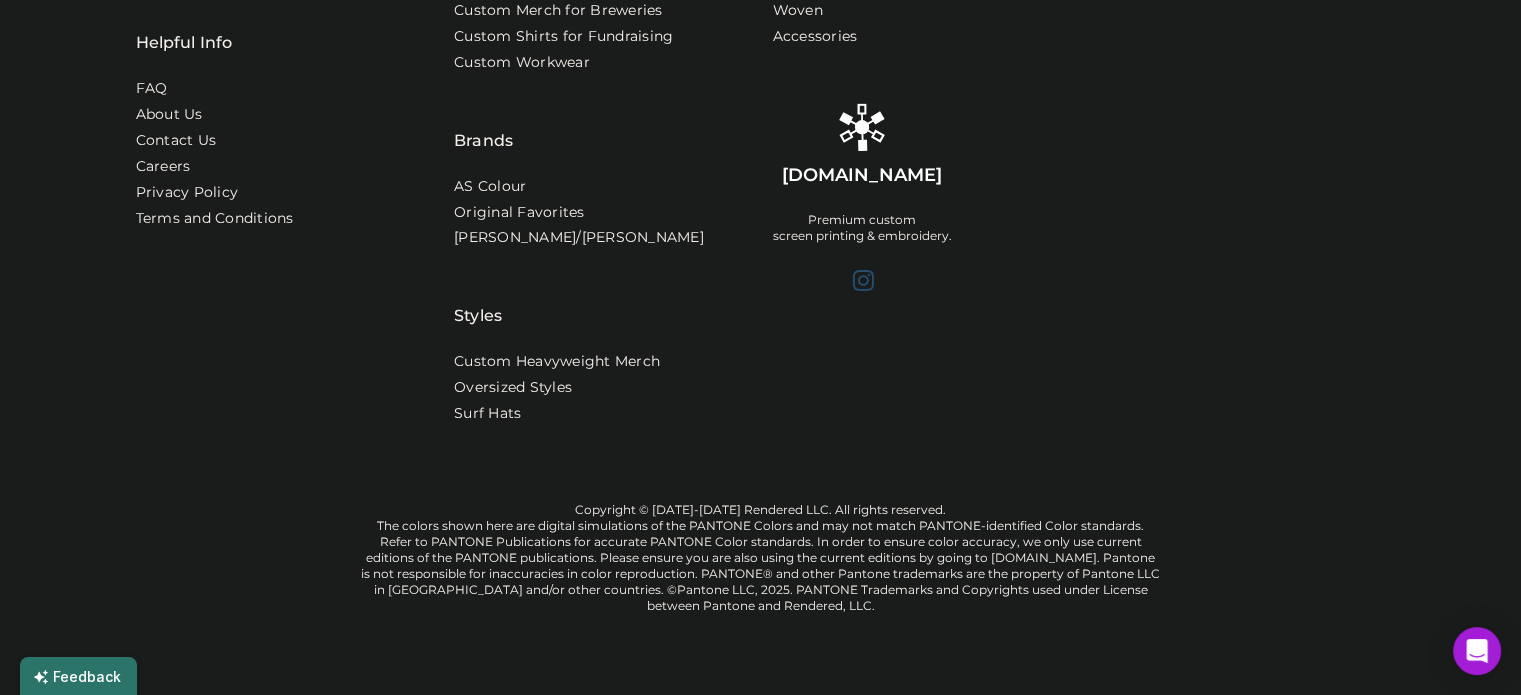 click at bounding box center [862, 280] 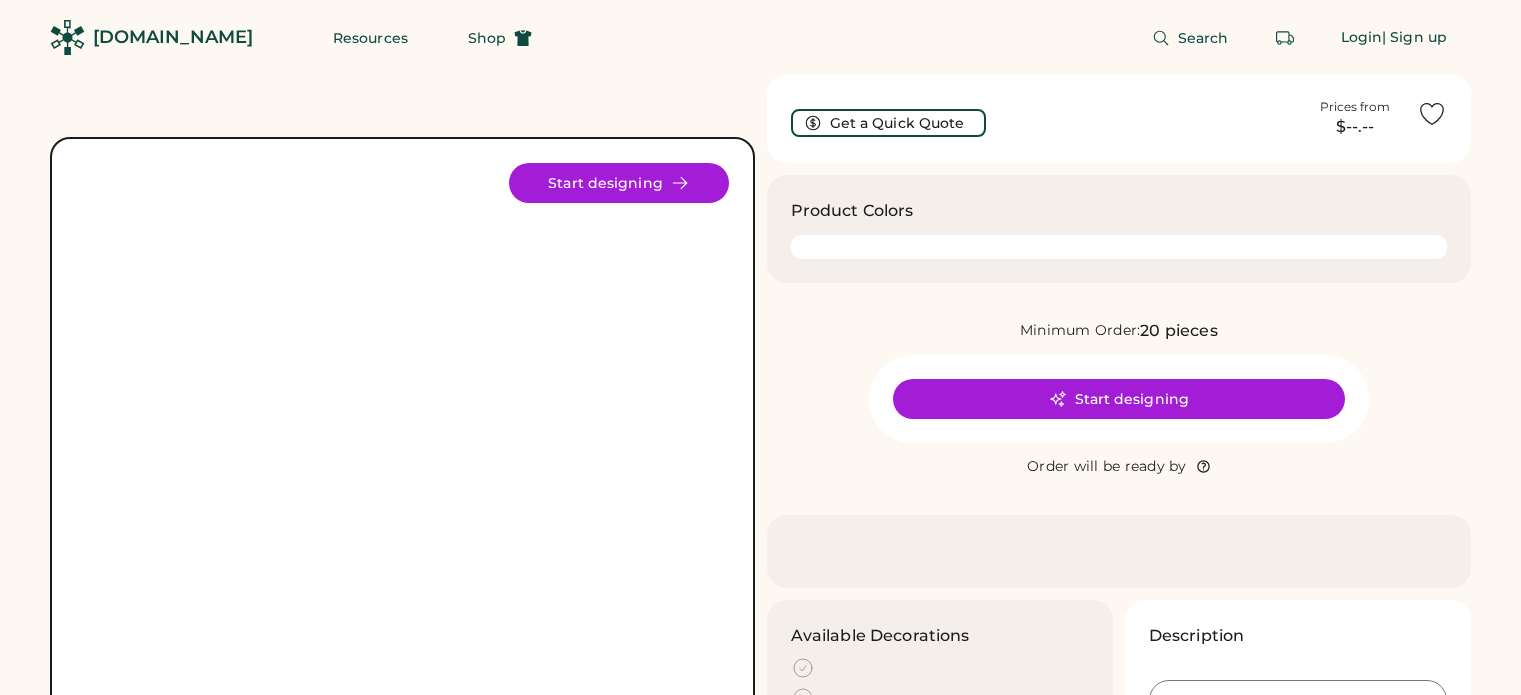 scroll, scrollTop: 0, scrollLeft: 0, axis: both 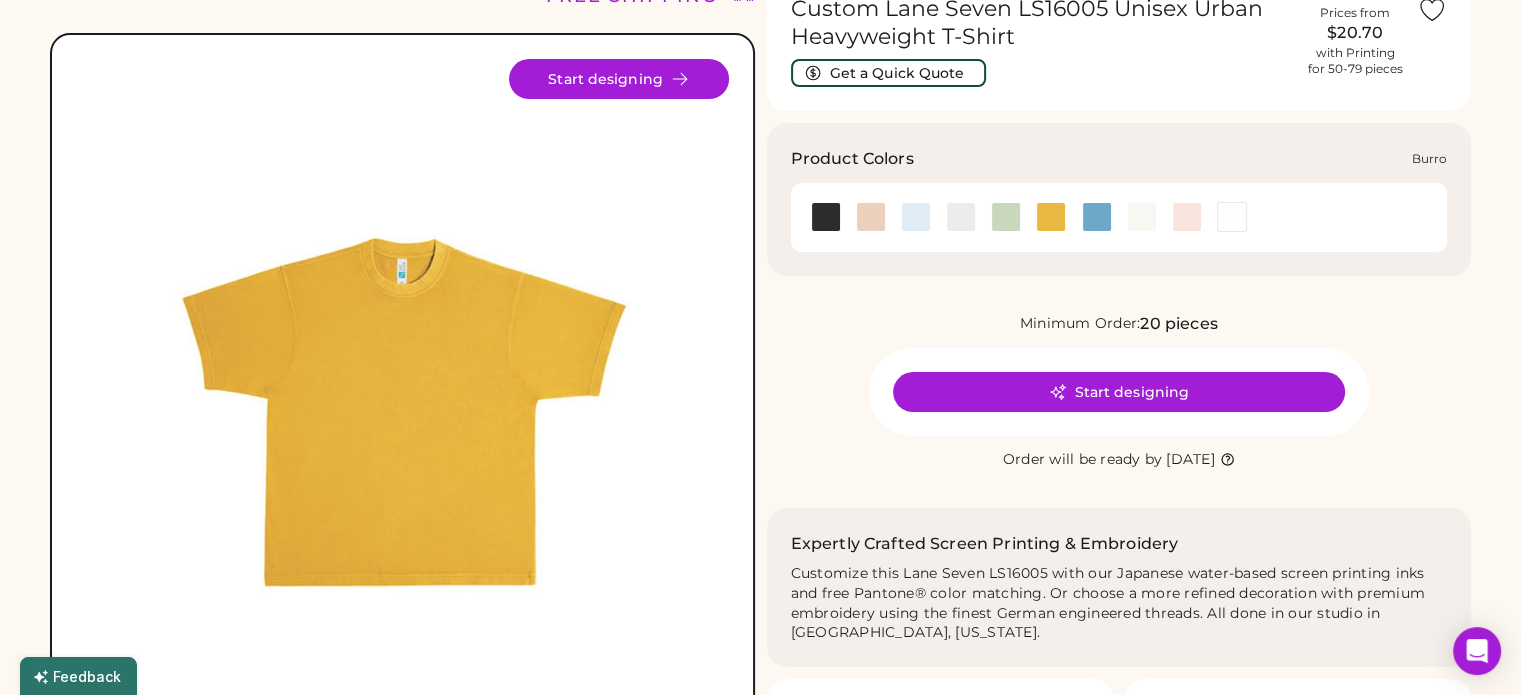click at bounding box center (871, 217) 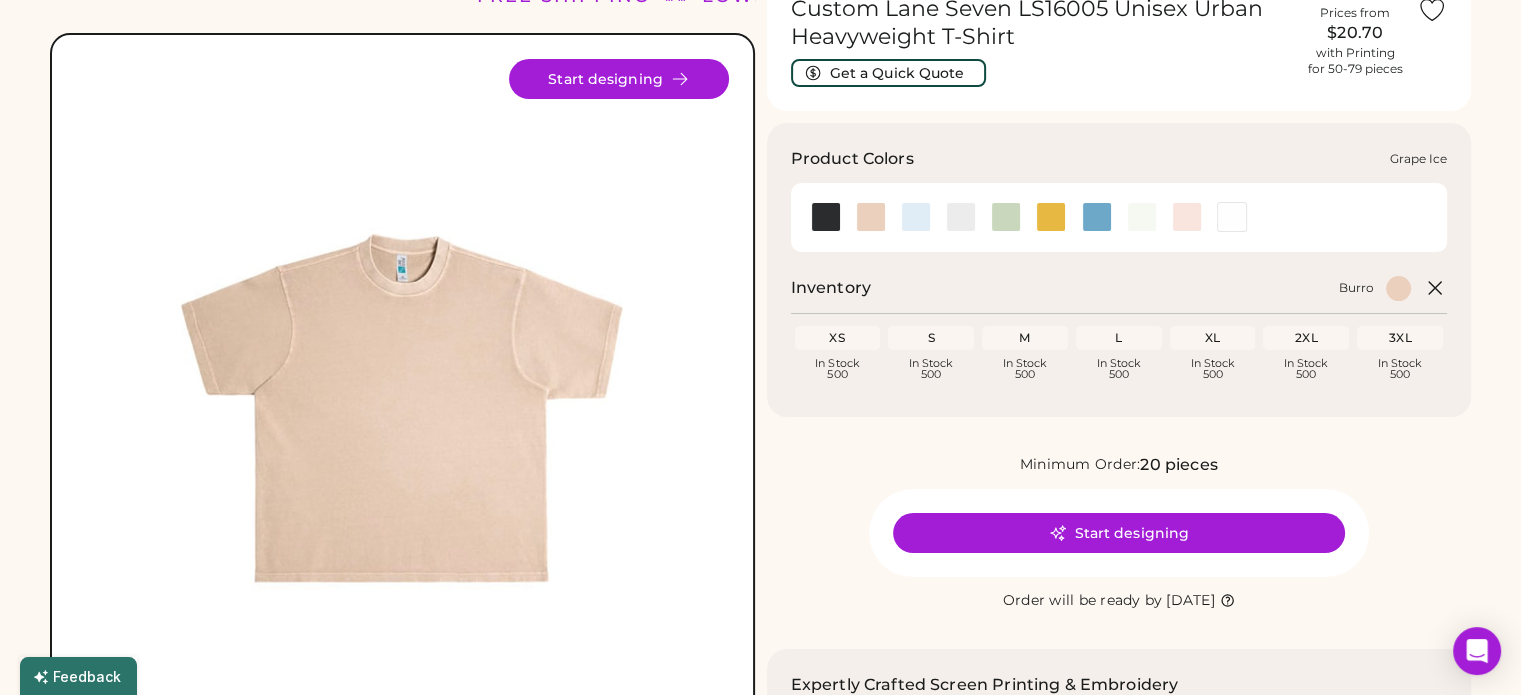 click at bounding box center [916, 217] 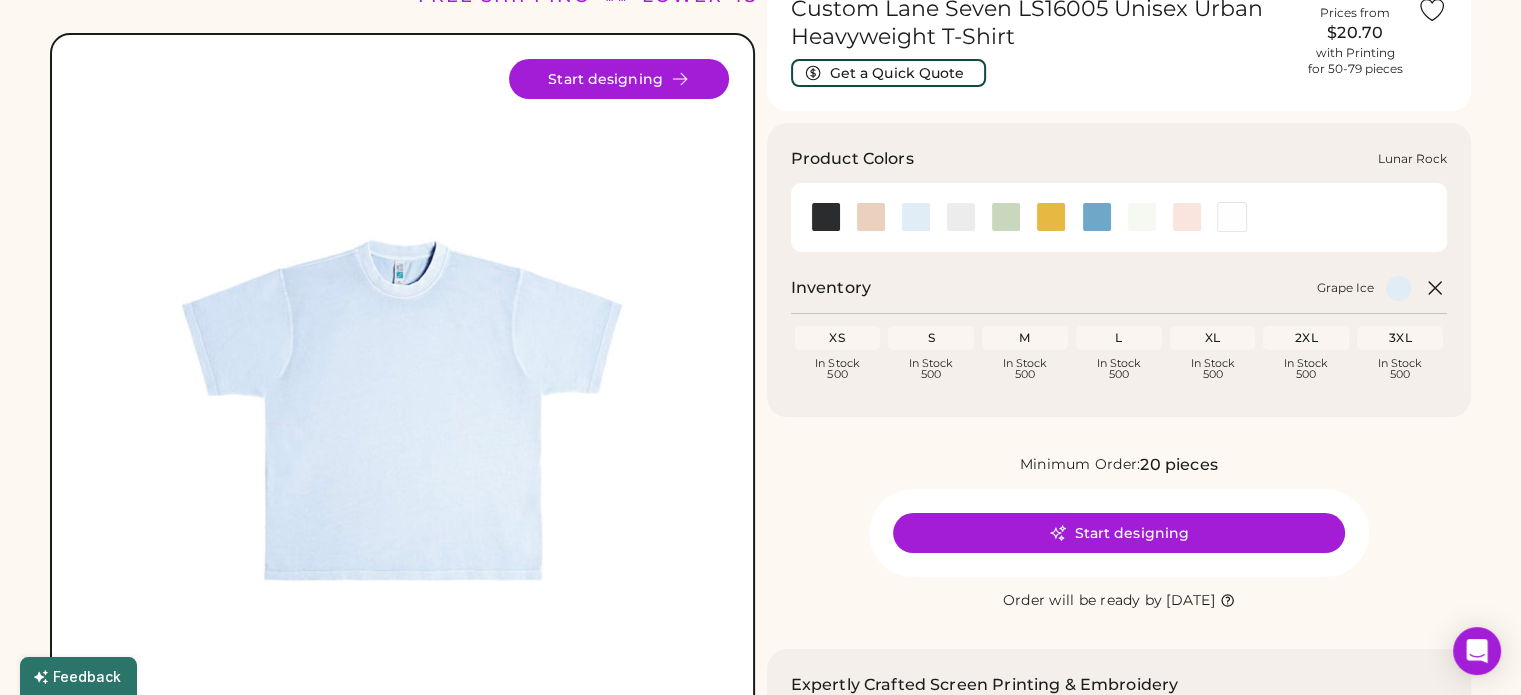 click at bounding box center [961, 217] 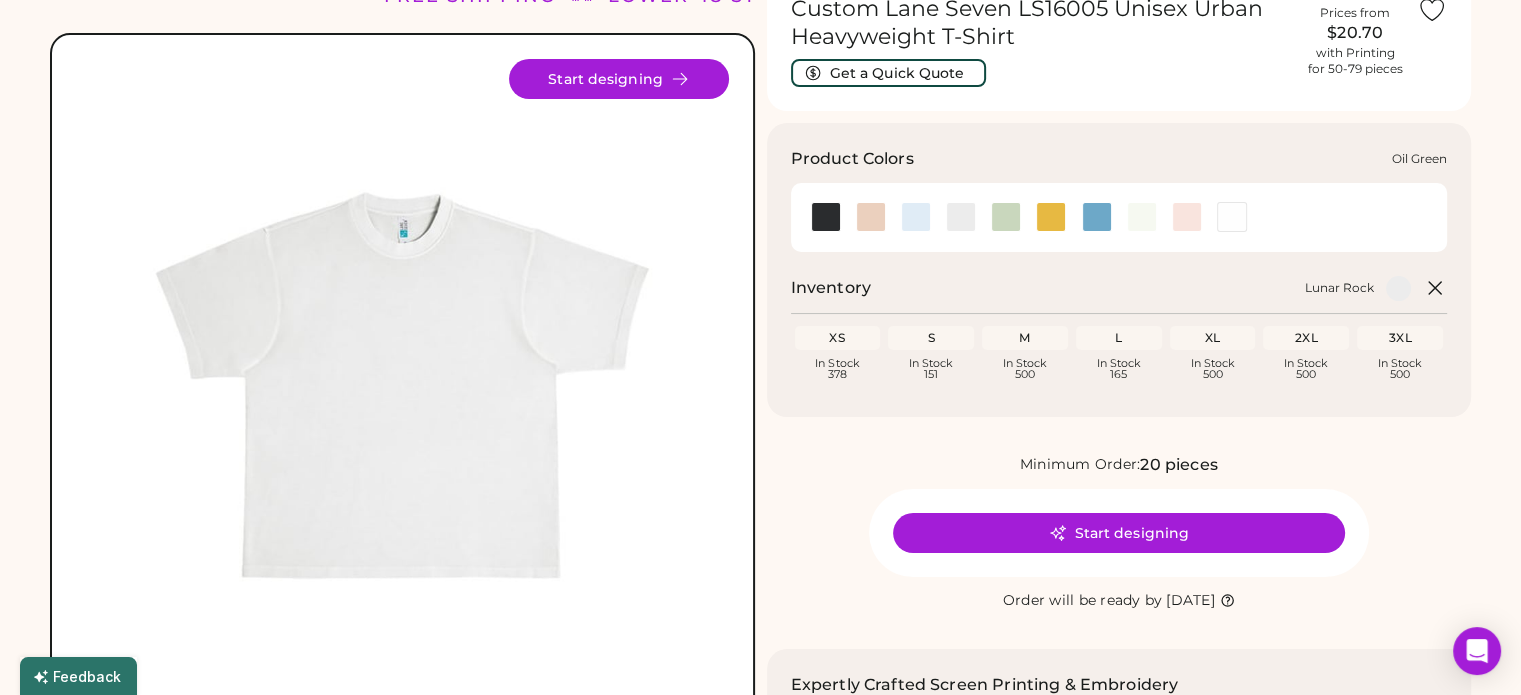 click at bounding box center [1006, 217] 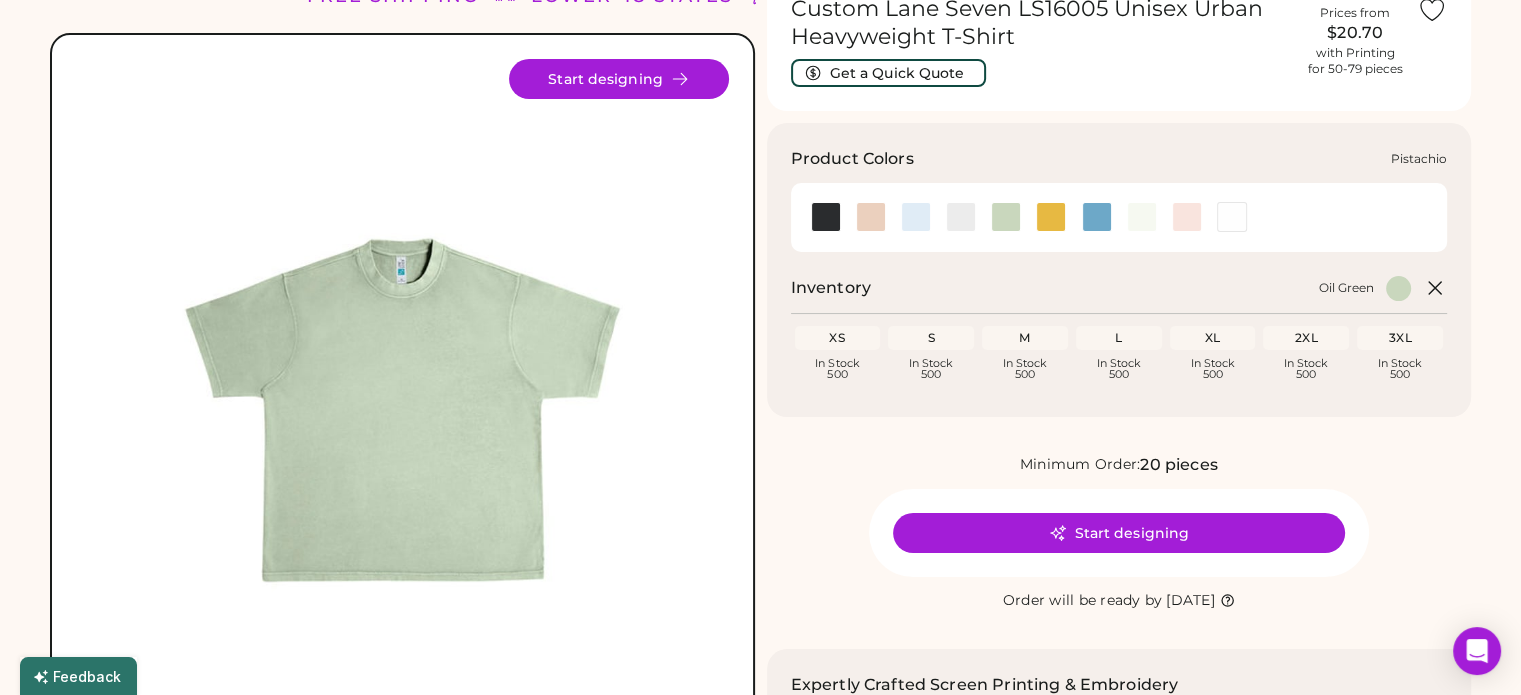 click at bounding box center (1142, 217) 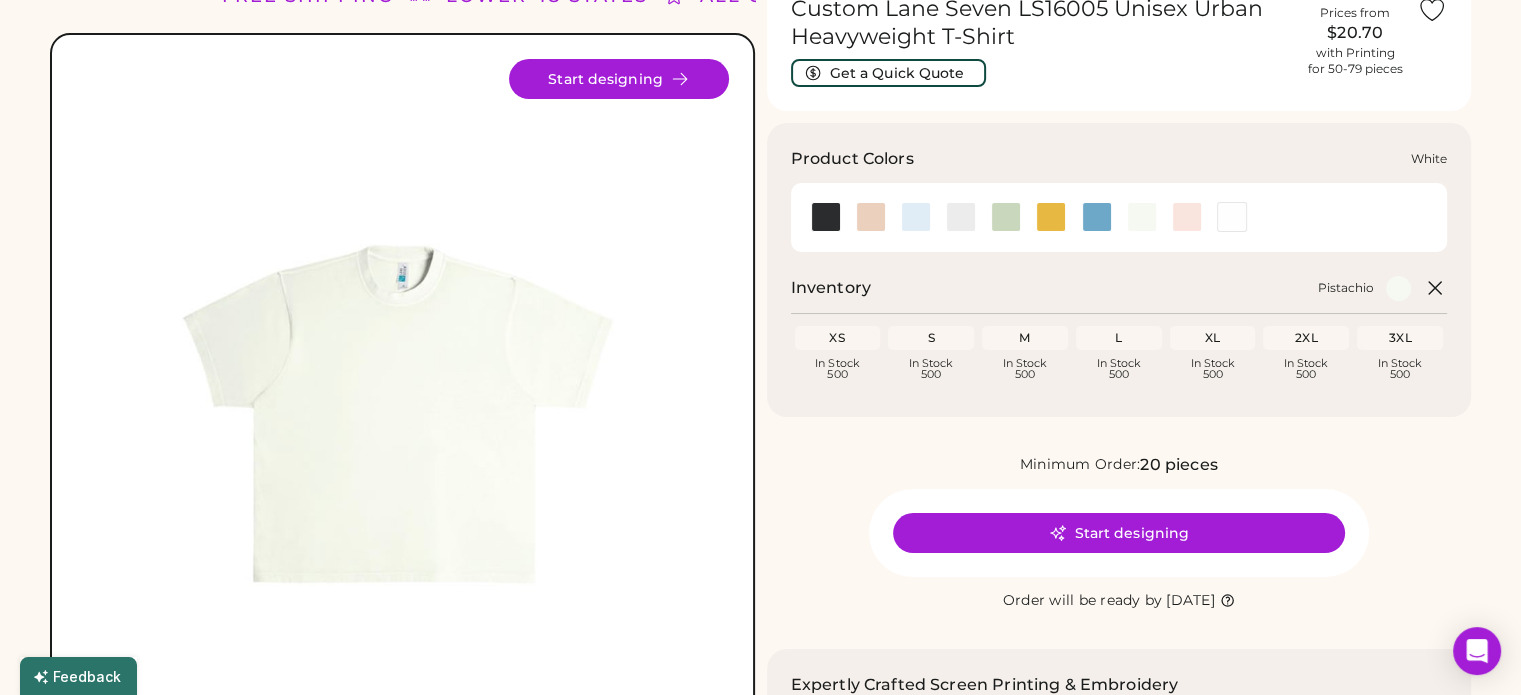 click at bounding box center (1232, 217) 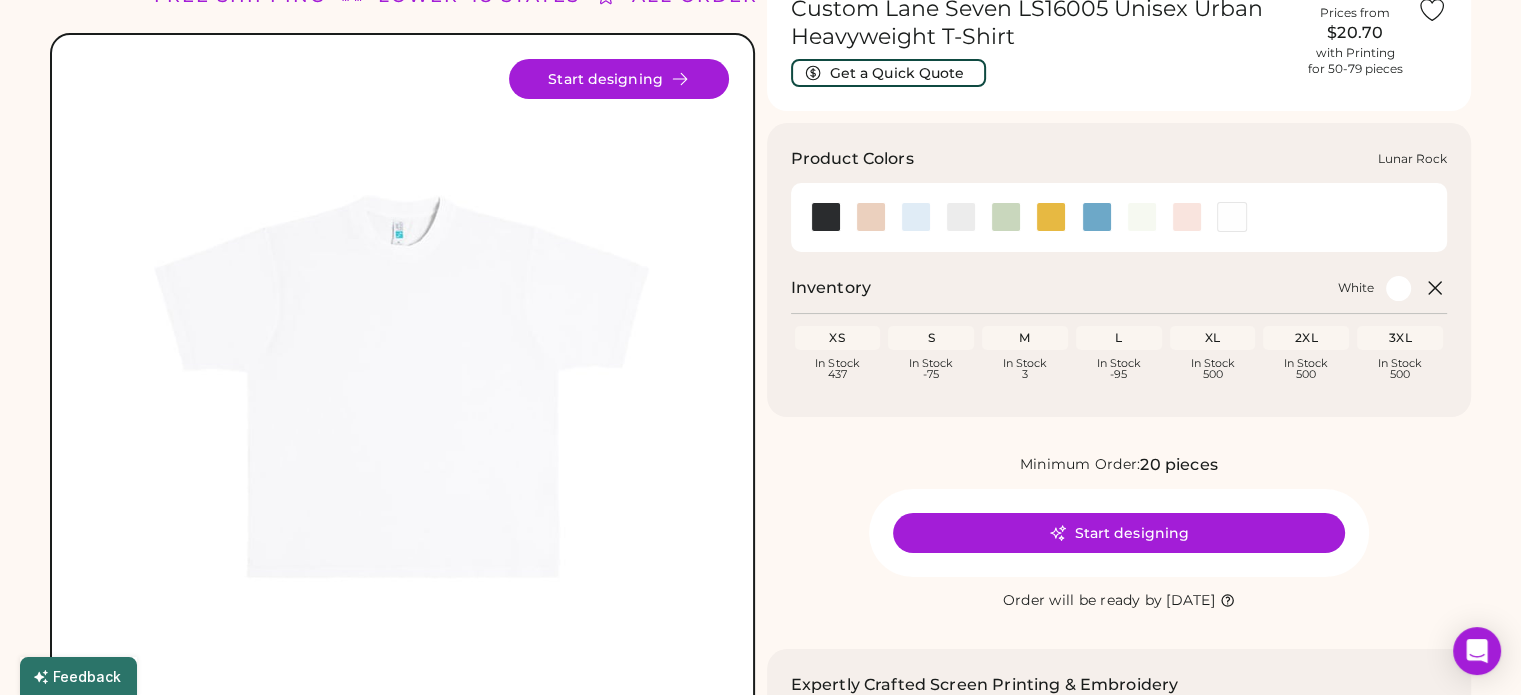 click at bounding box center [961, 217] 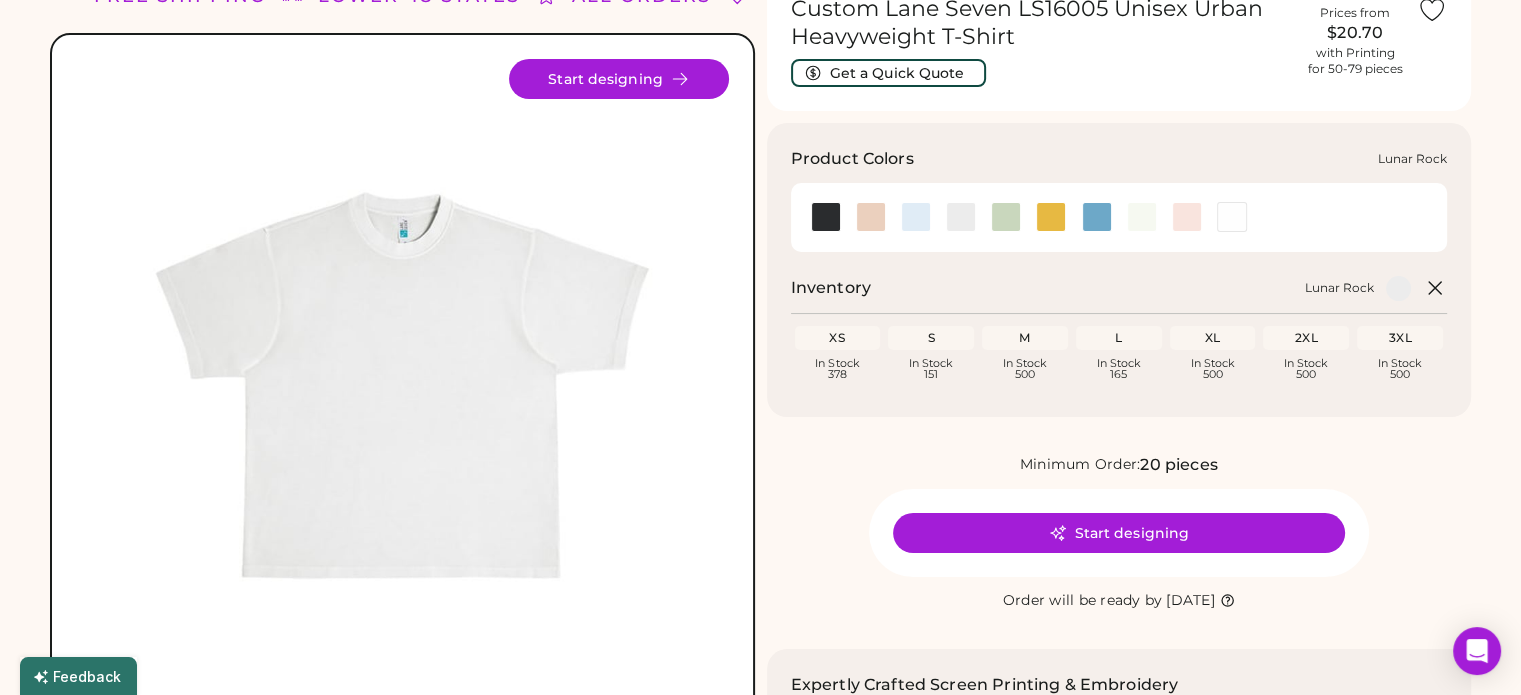 click at bounding box center [961, 217] 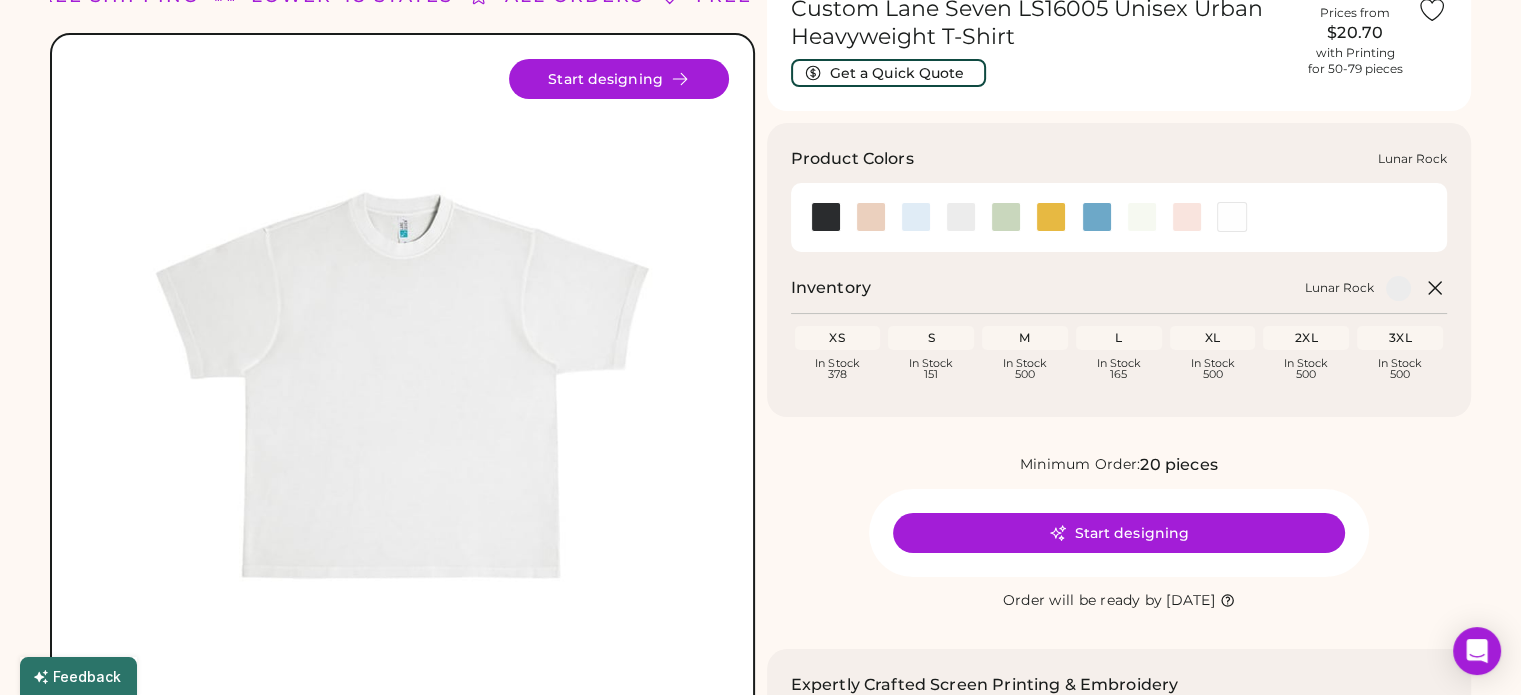 click at bounding box center (961, 217) 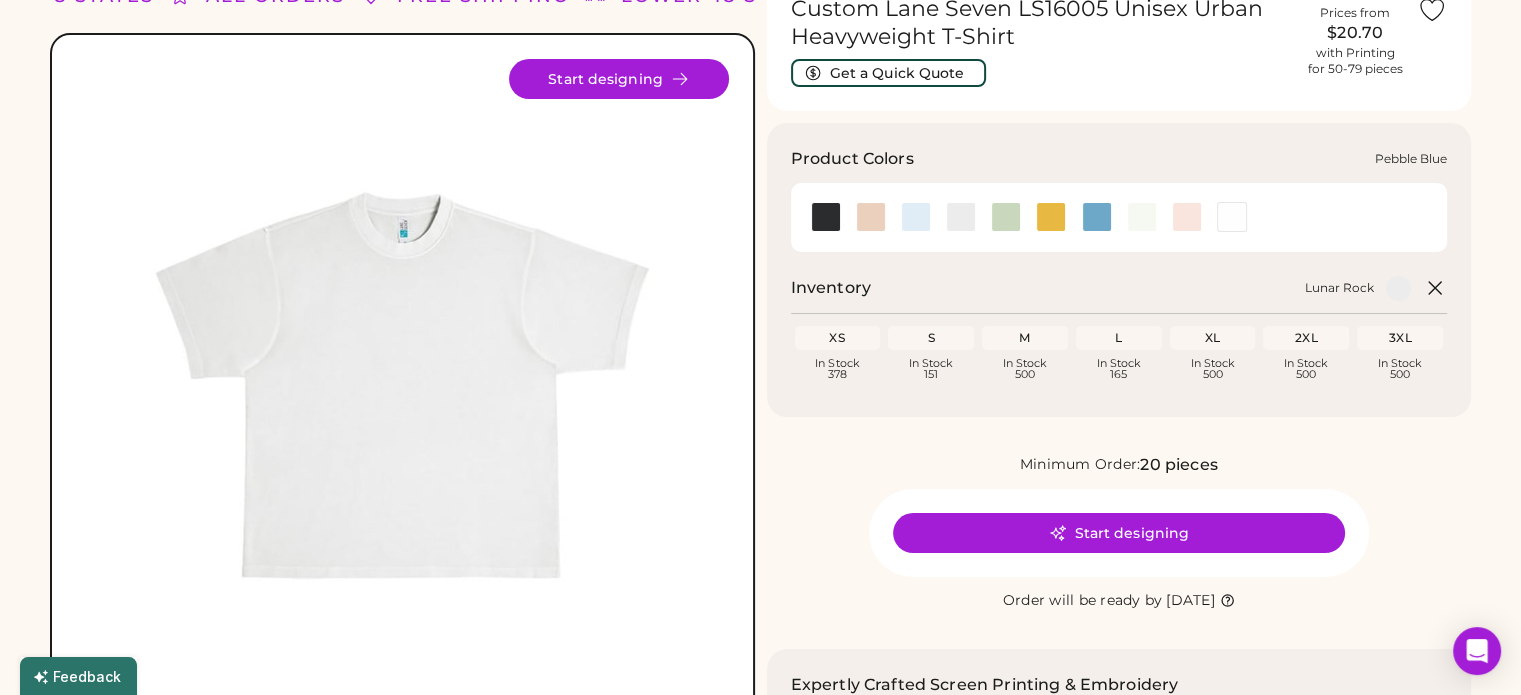 click at bounding box center [1097, 217] 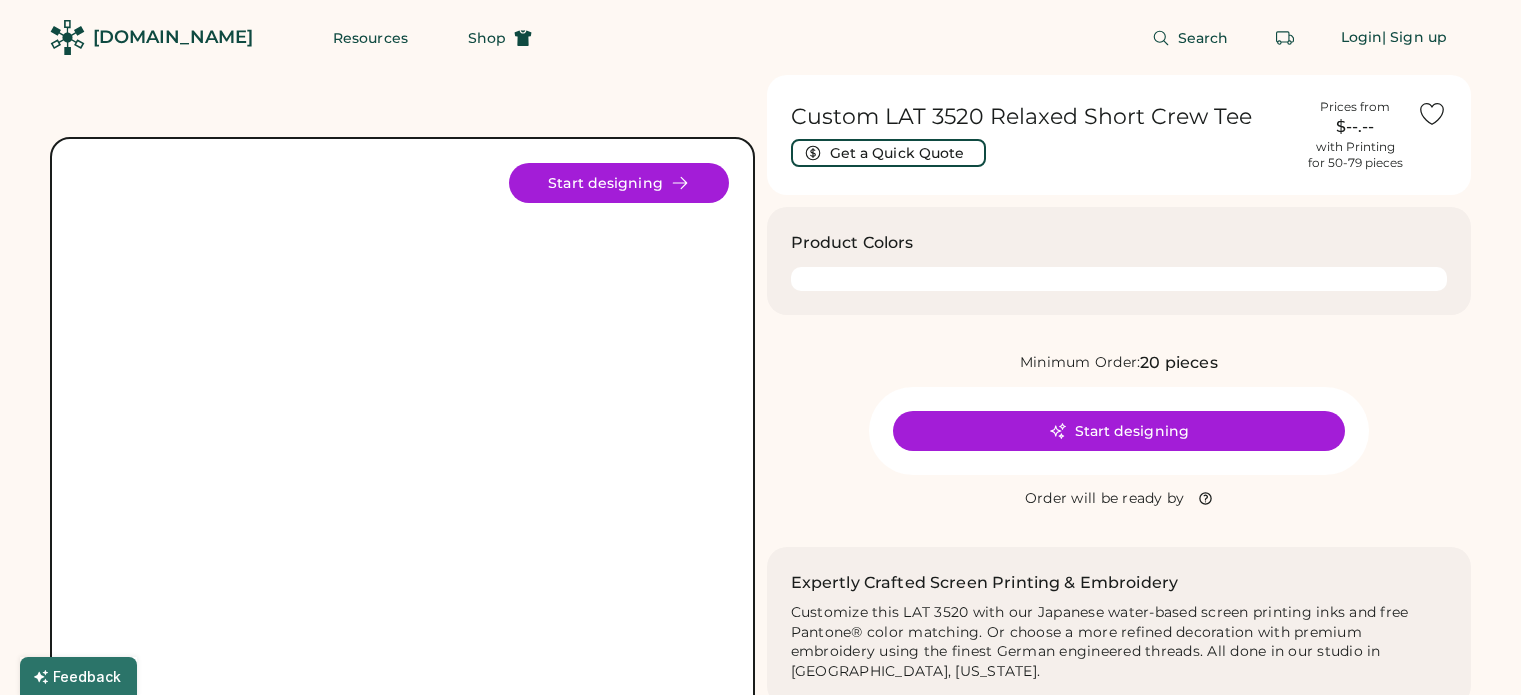 scroll, scrollTop: 0, scrollLeft: 0, axis: both 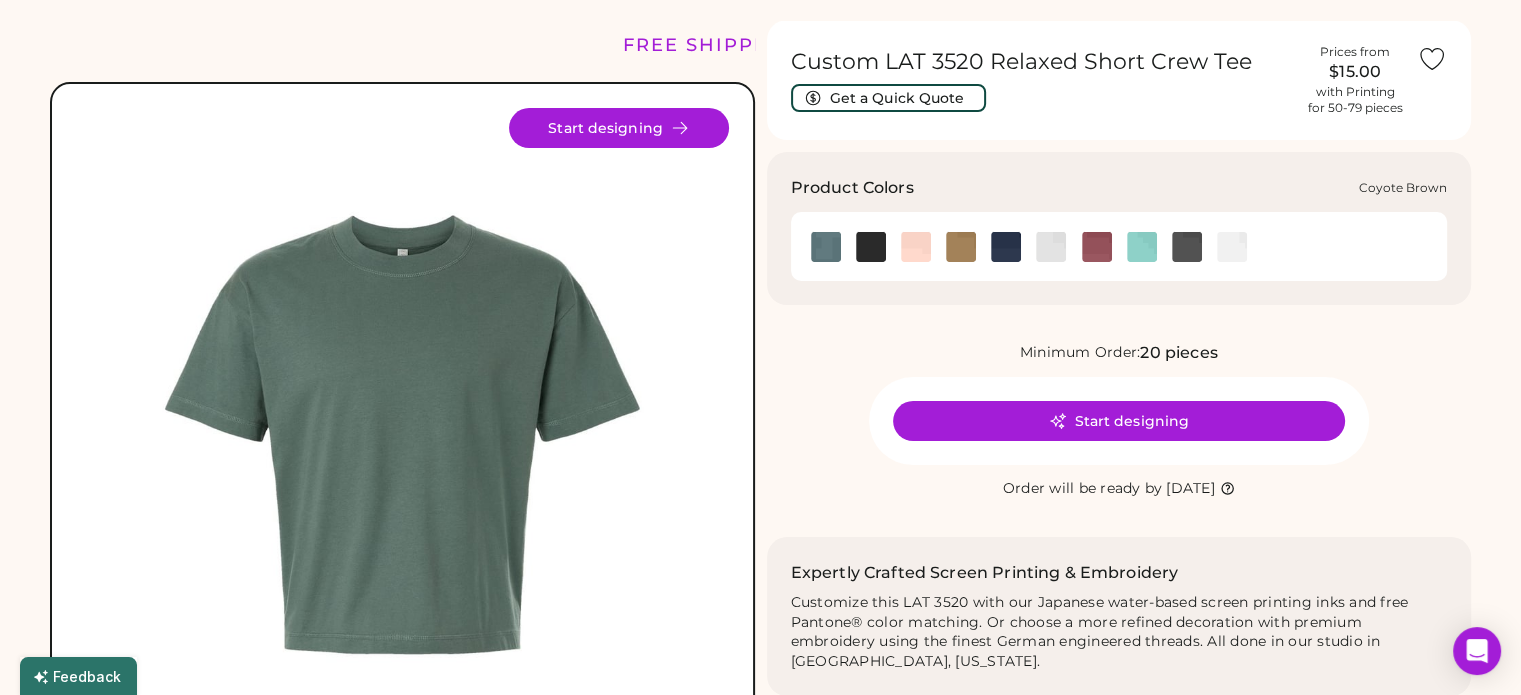 click 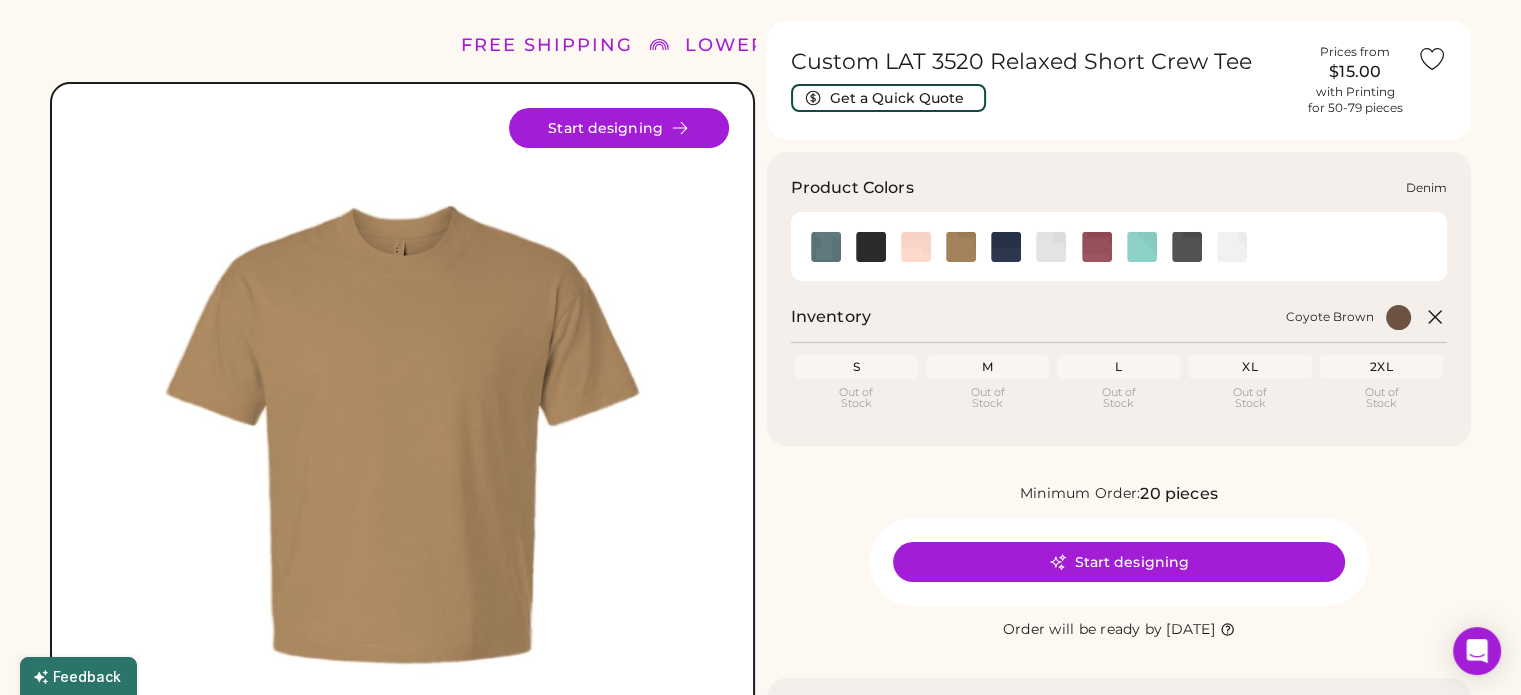 click 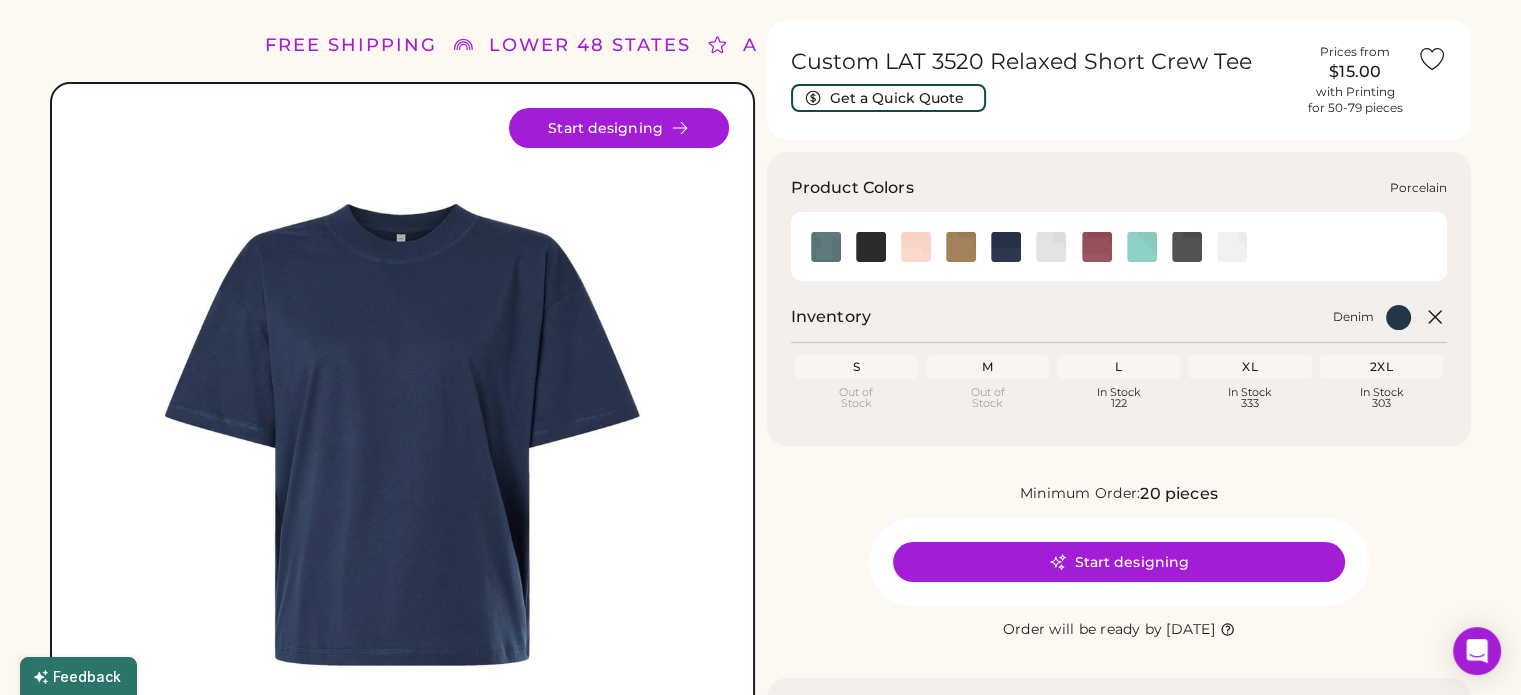 click 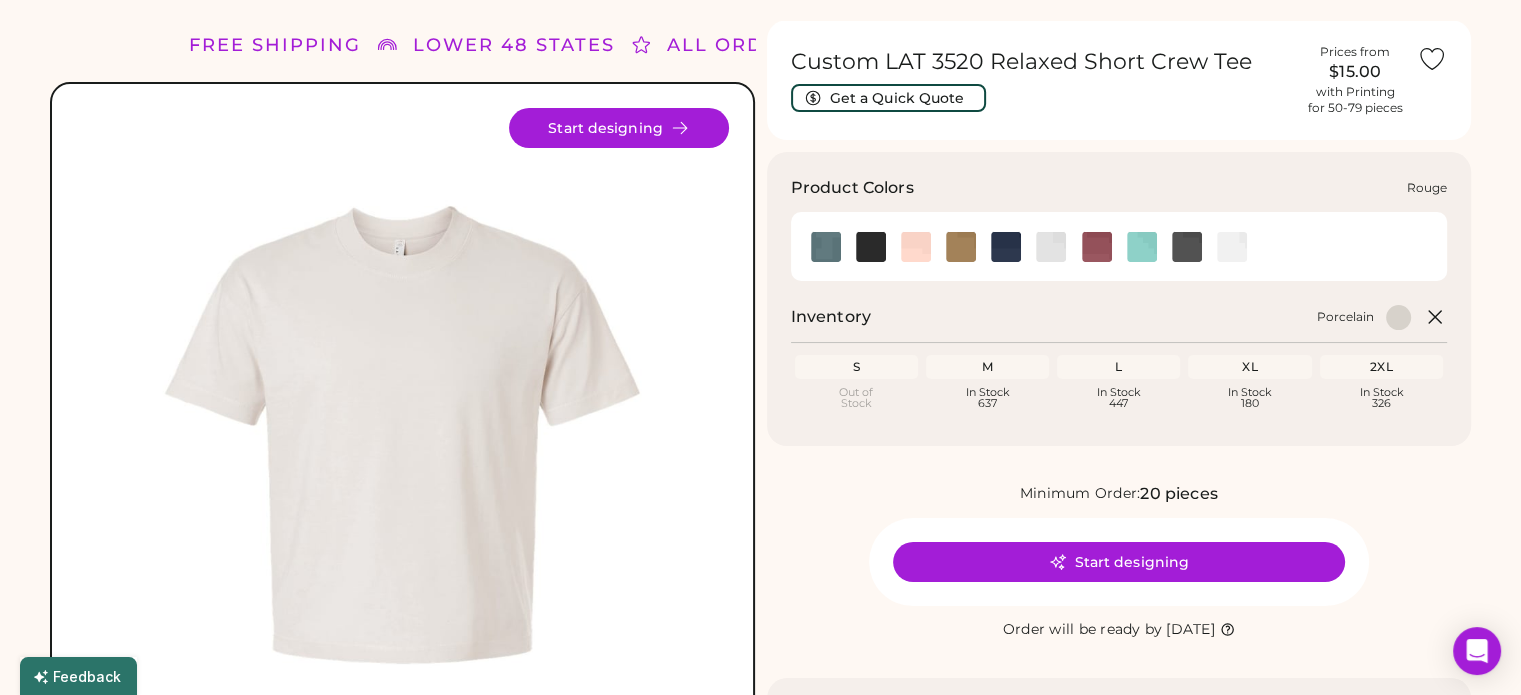 click 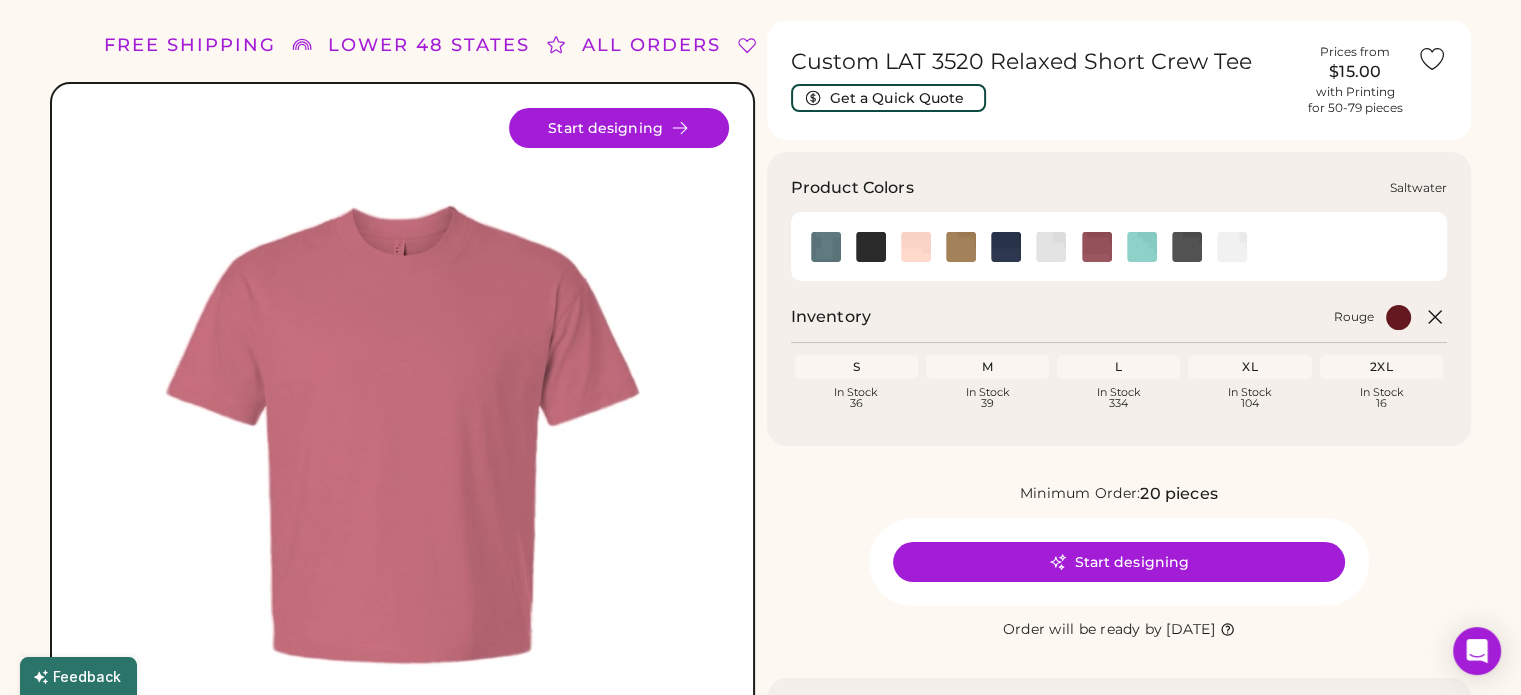 click 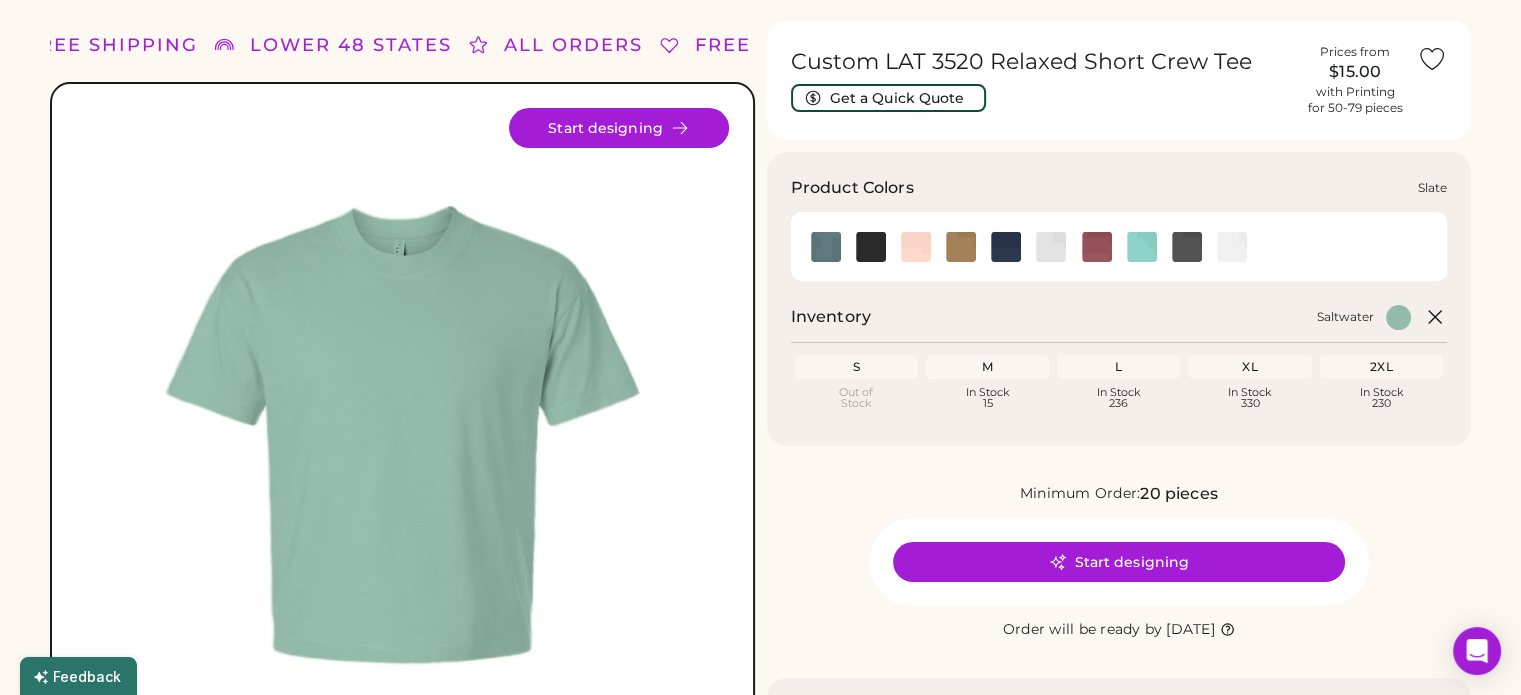 click 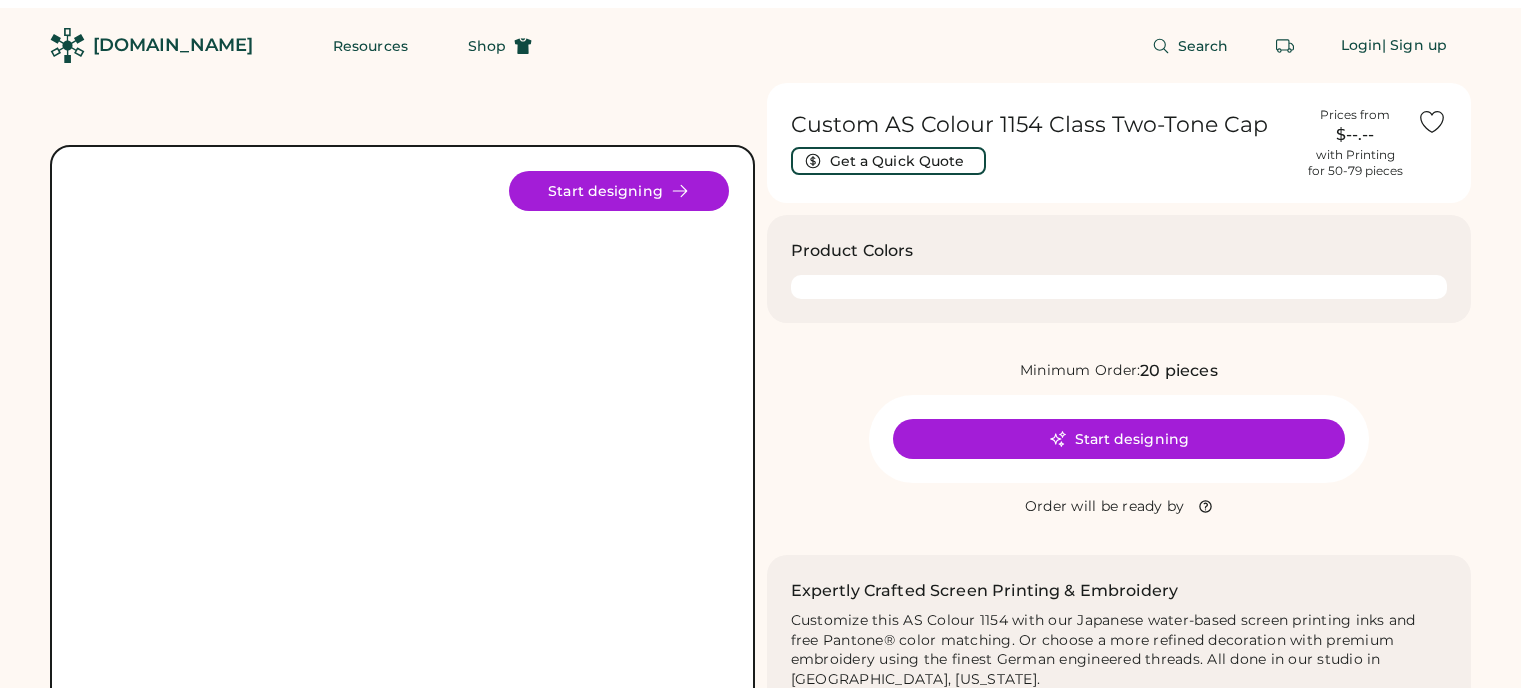 scroll, scrollTop: 0, scrollLeft: 0, axis: both 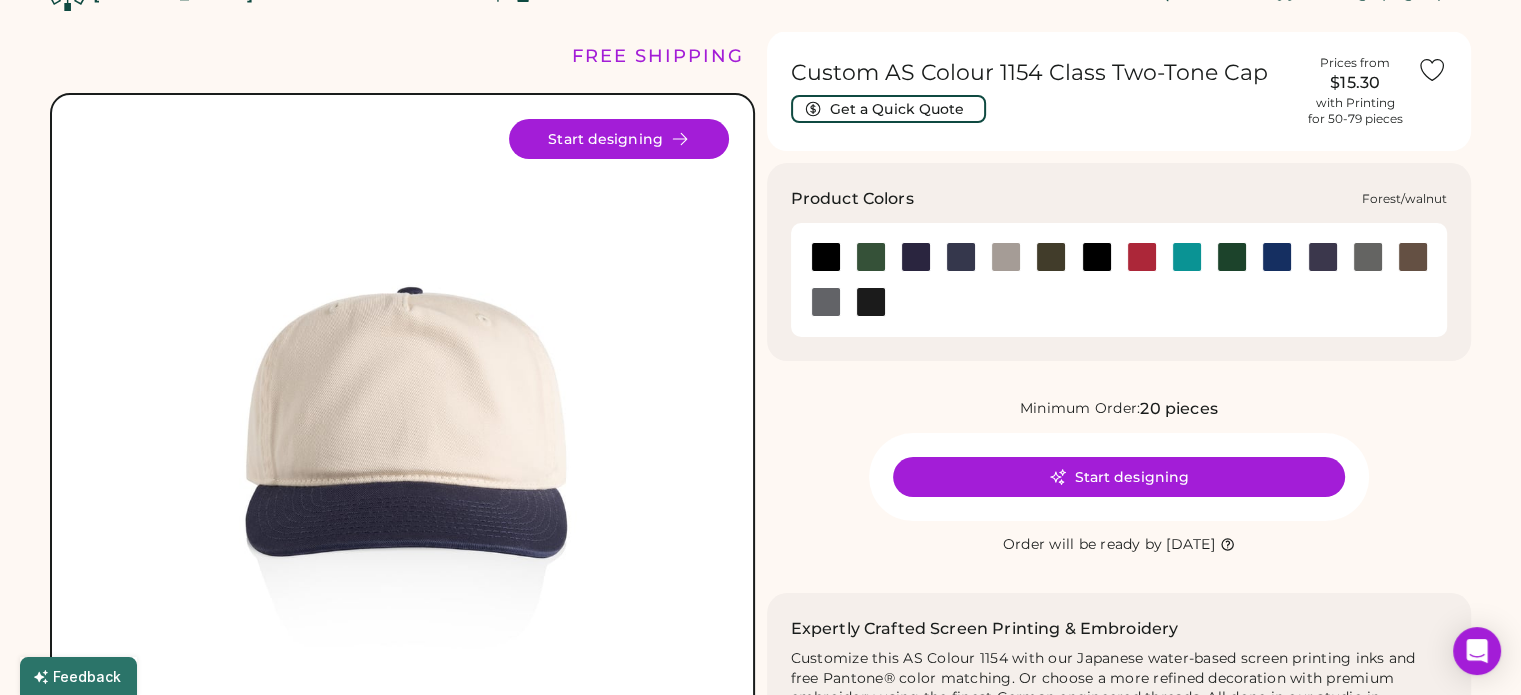 click at bounding box center (871, 257) 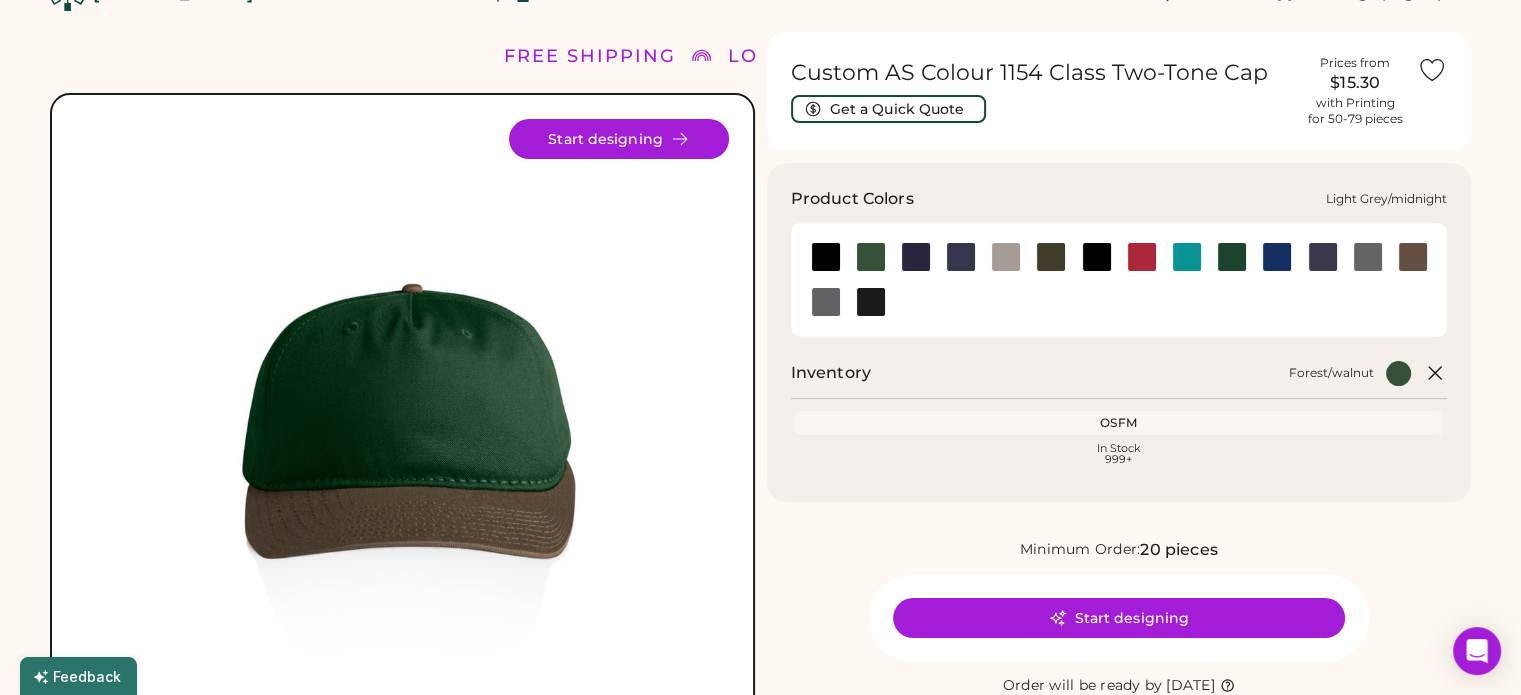 click at bounding box center (916, 257) 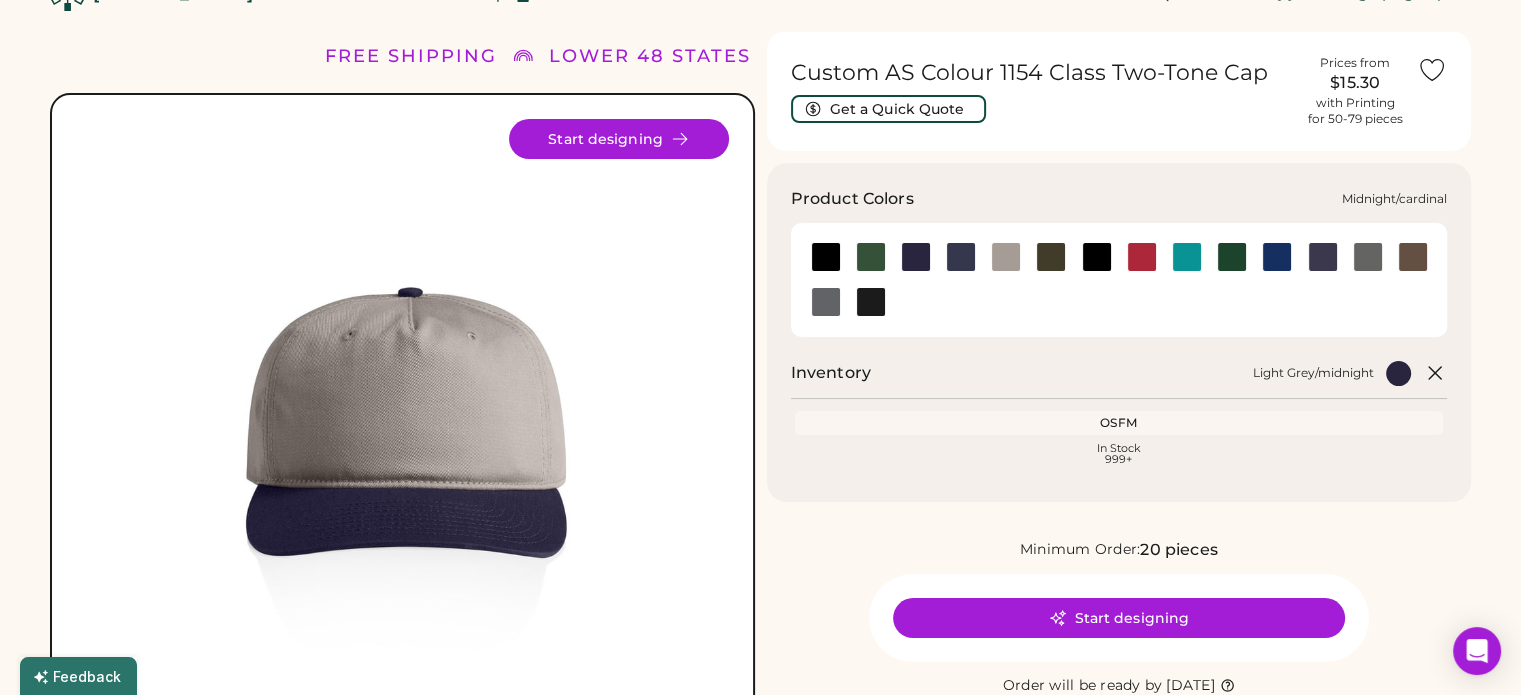 click at bounding box center [961, 257] 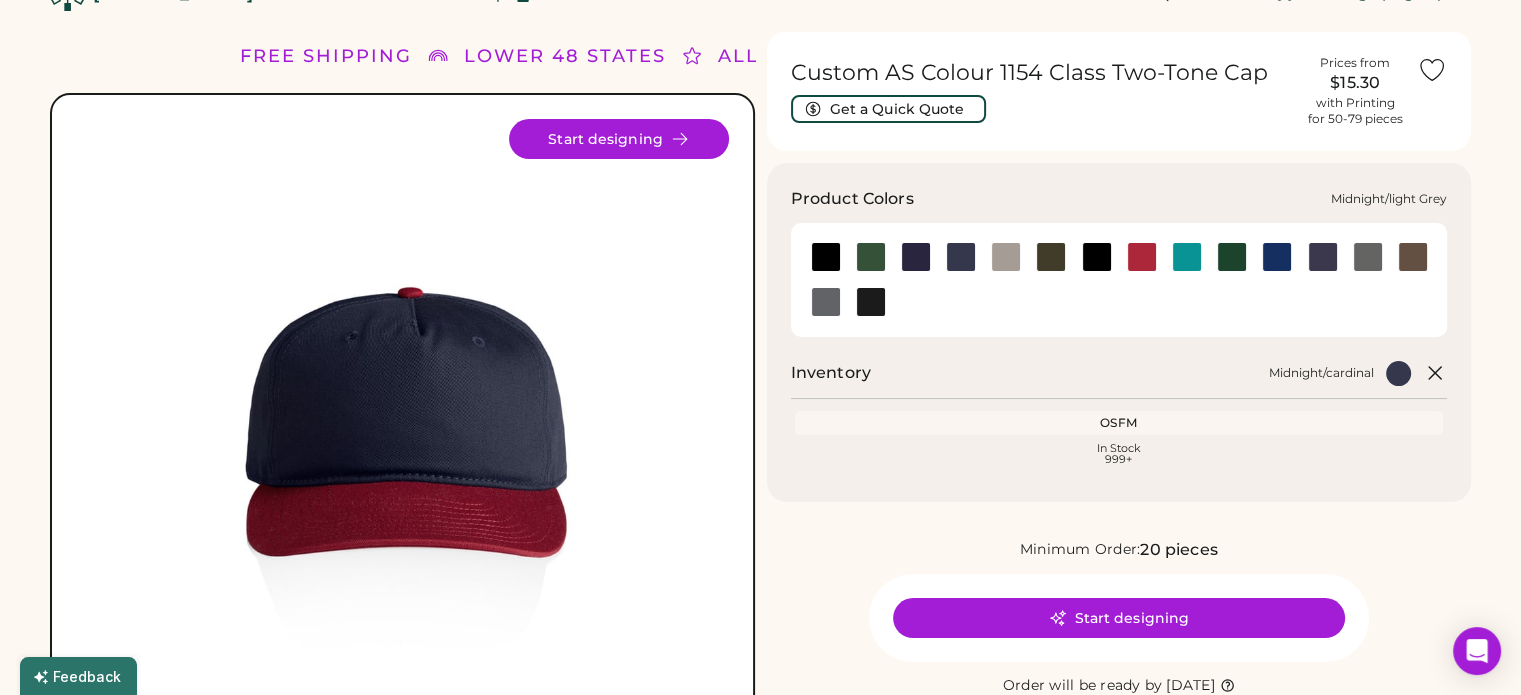 click at bounding box center [1006, 257] 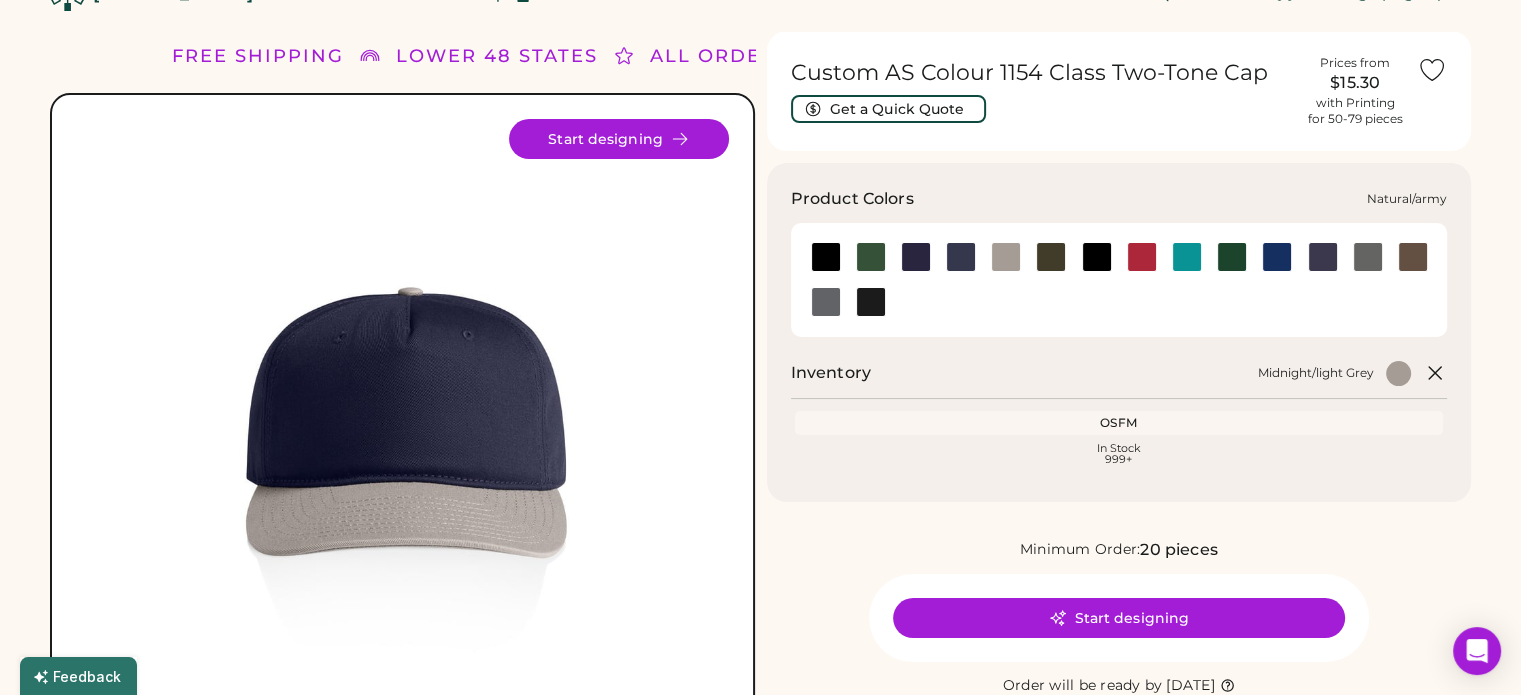 click at bounding box center [1051, 257] 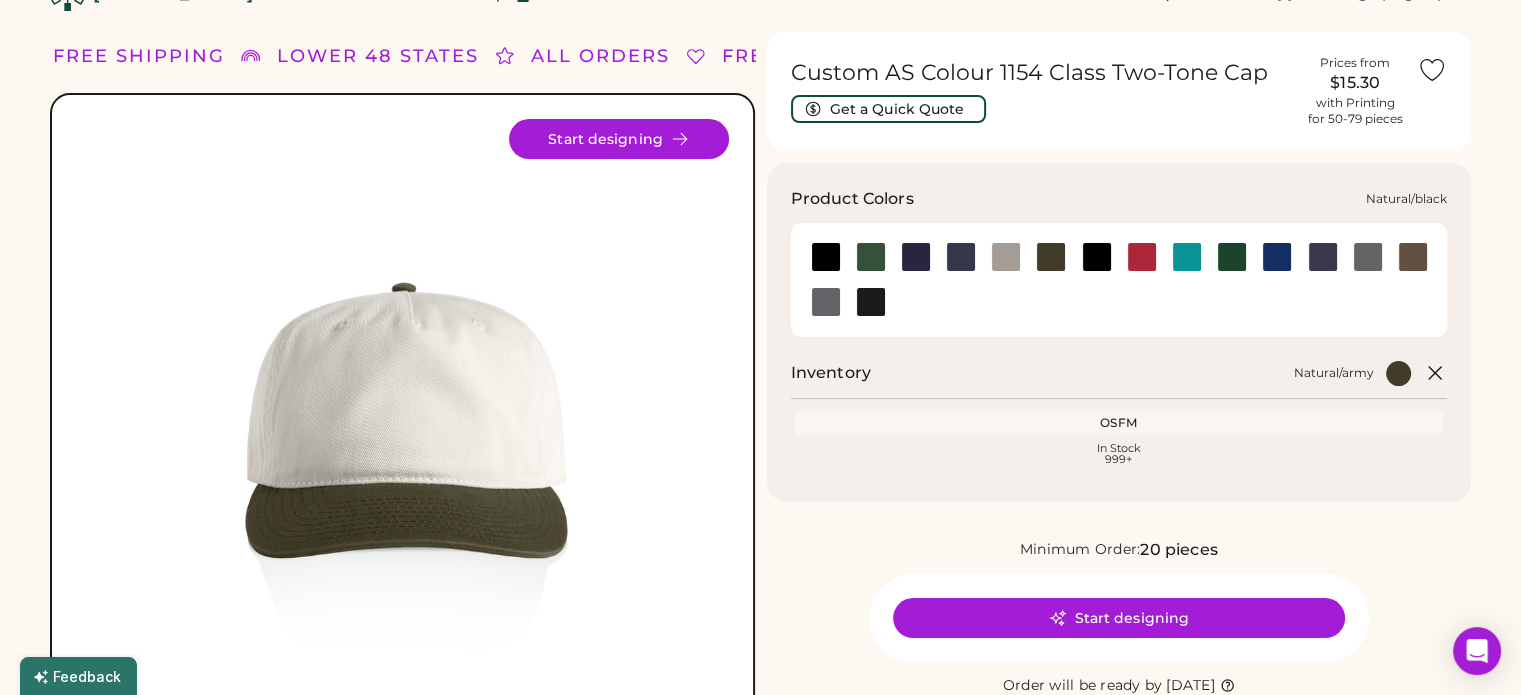click at bounding box center (1097, 257) 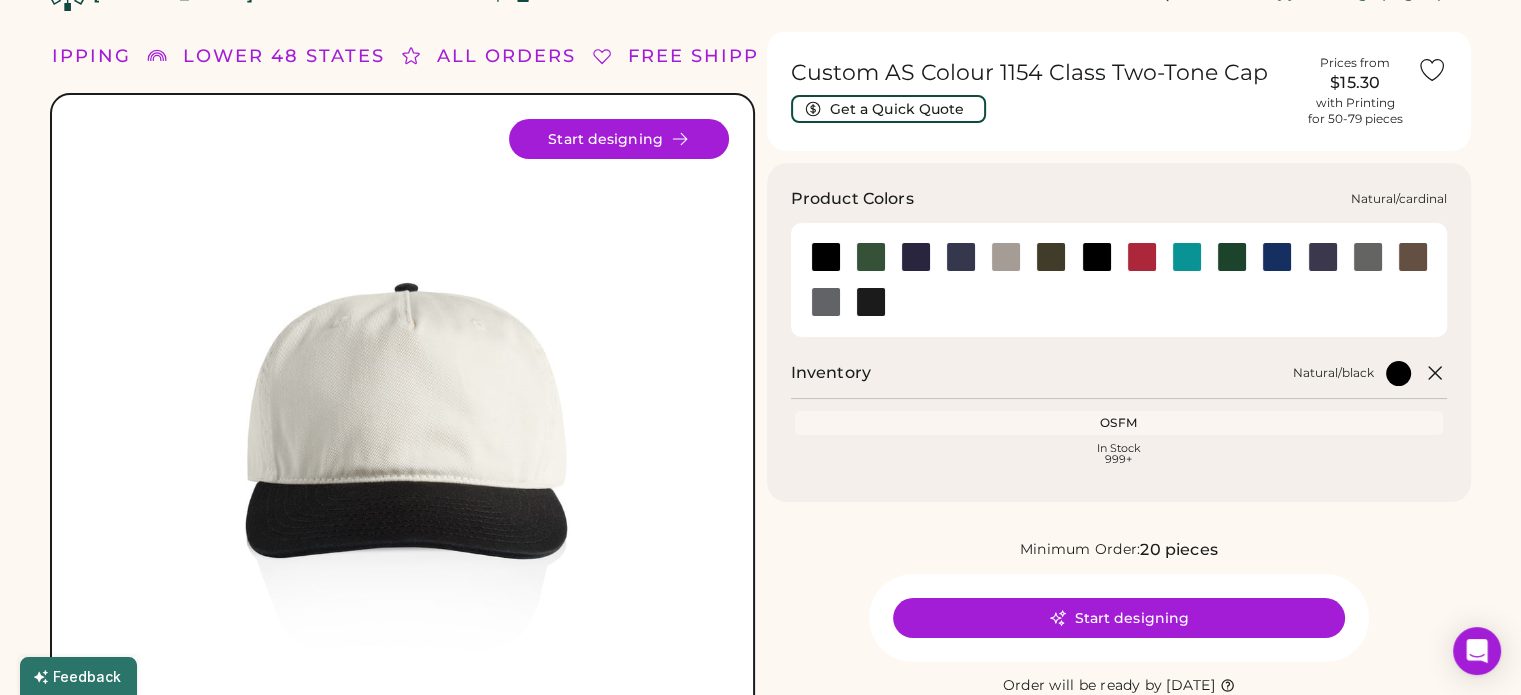 click at bounding box center (1142, 257) 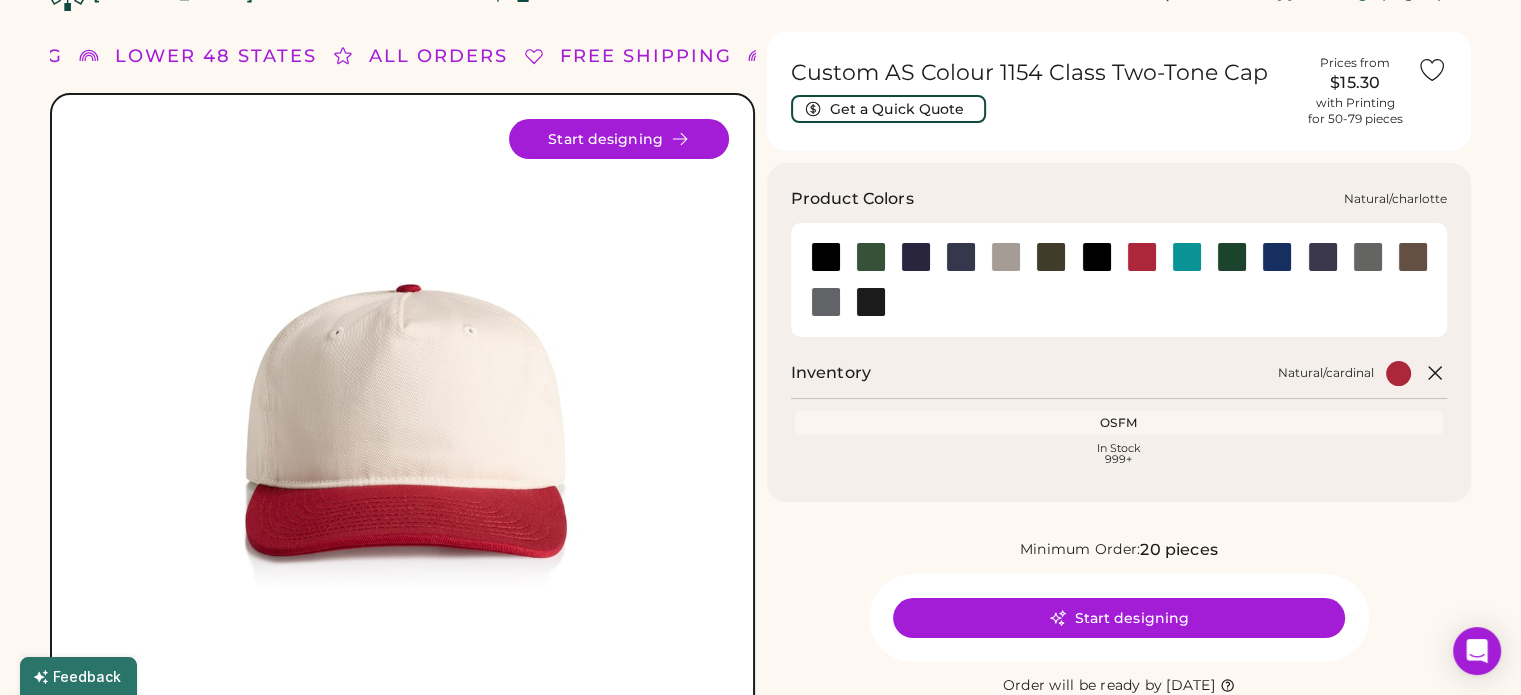click at bounding box center [1187, 257] 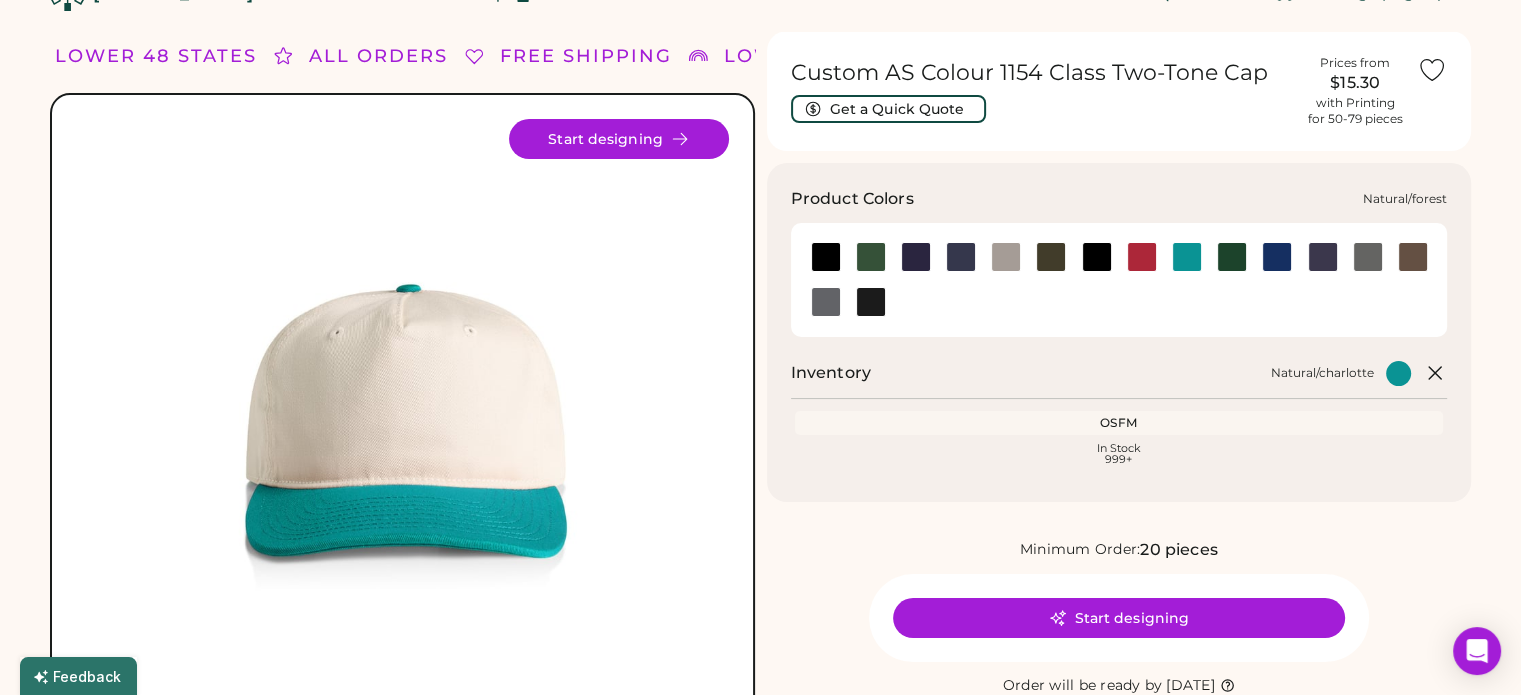 click at bounding box center [1232, 257] 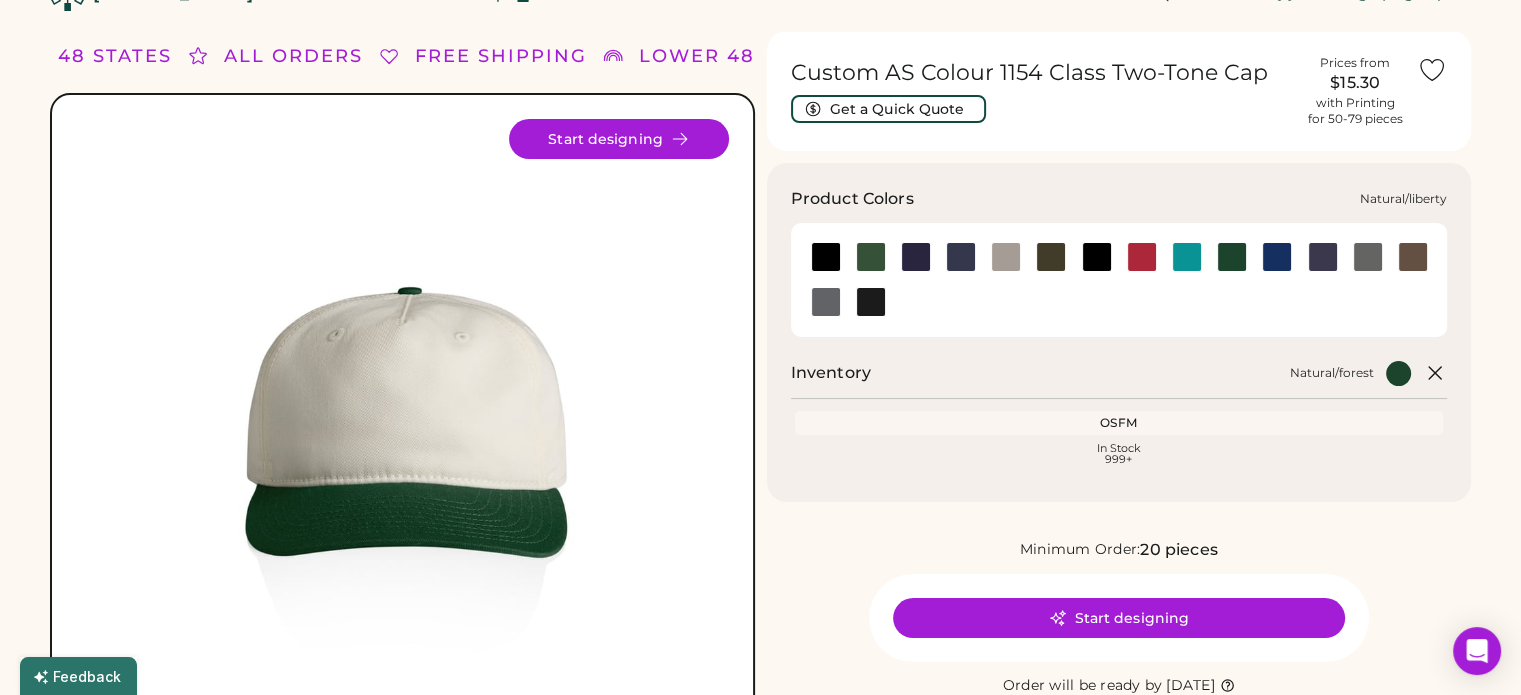 click at bounding box center [1277, 257] 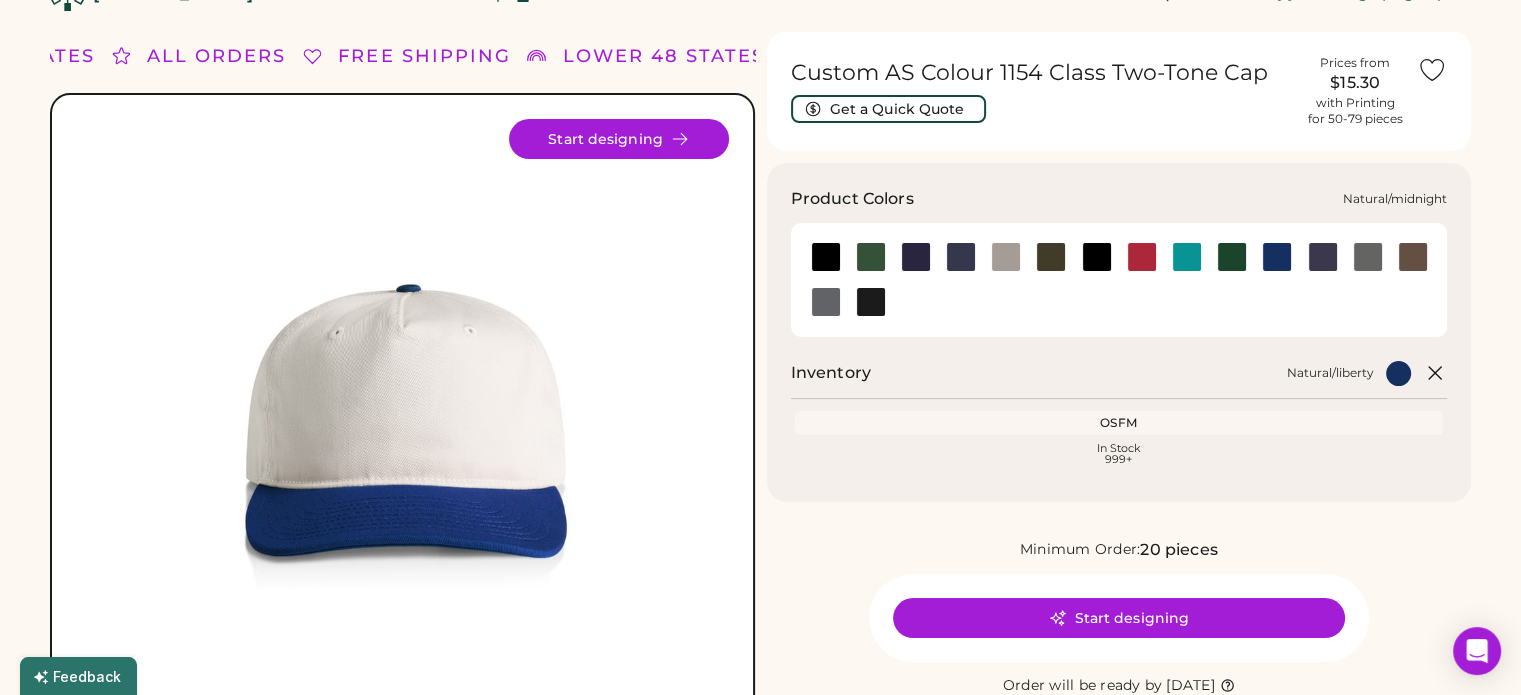 click at bounding box center (1323, 257) 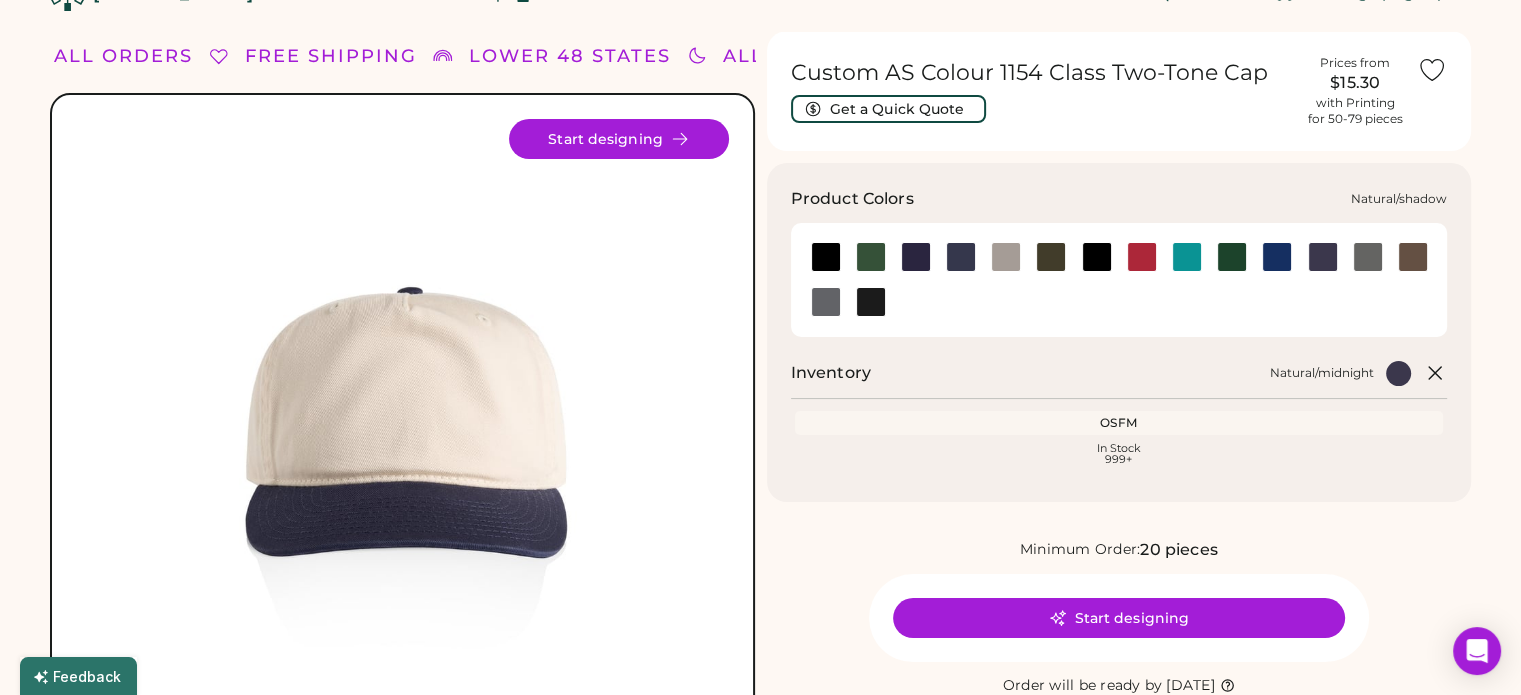 click at bounding box center [1368, 257] 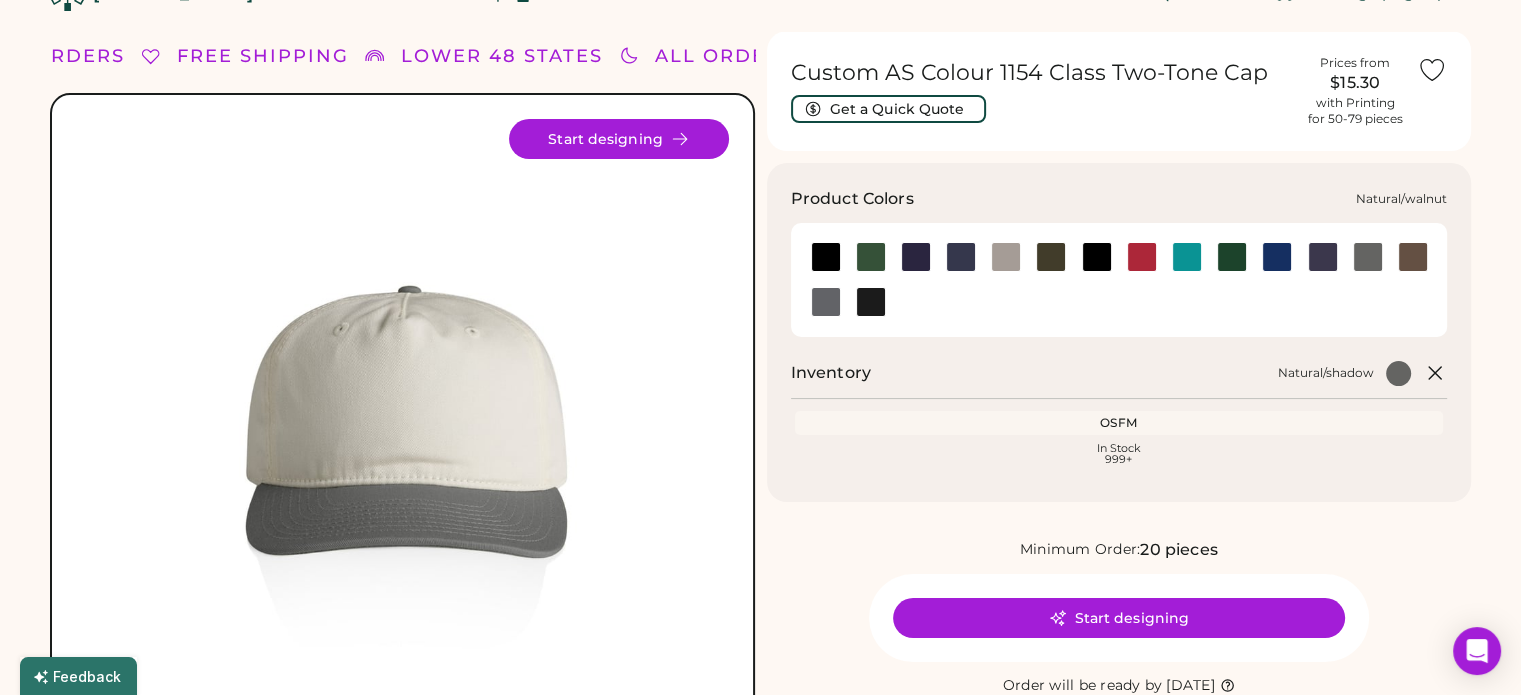 click at bounding box center [1413, 257] 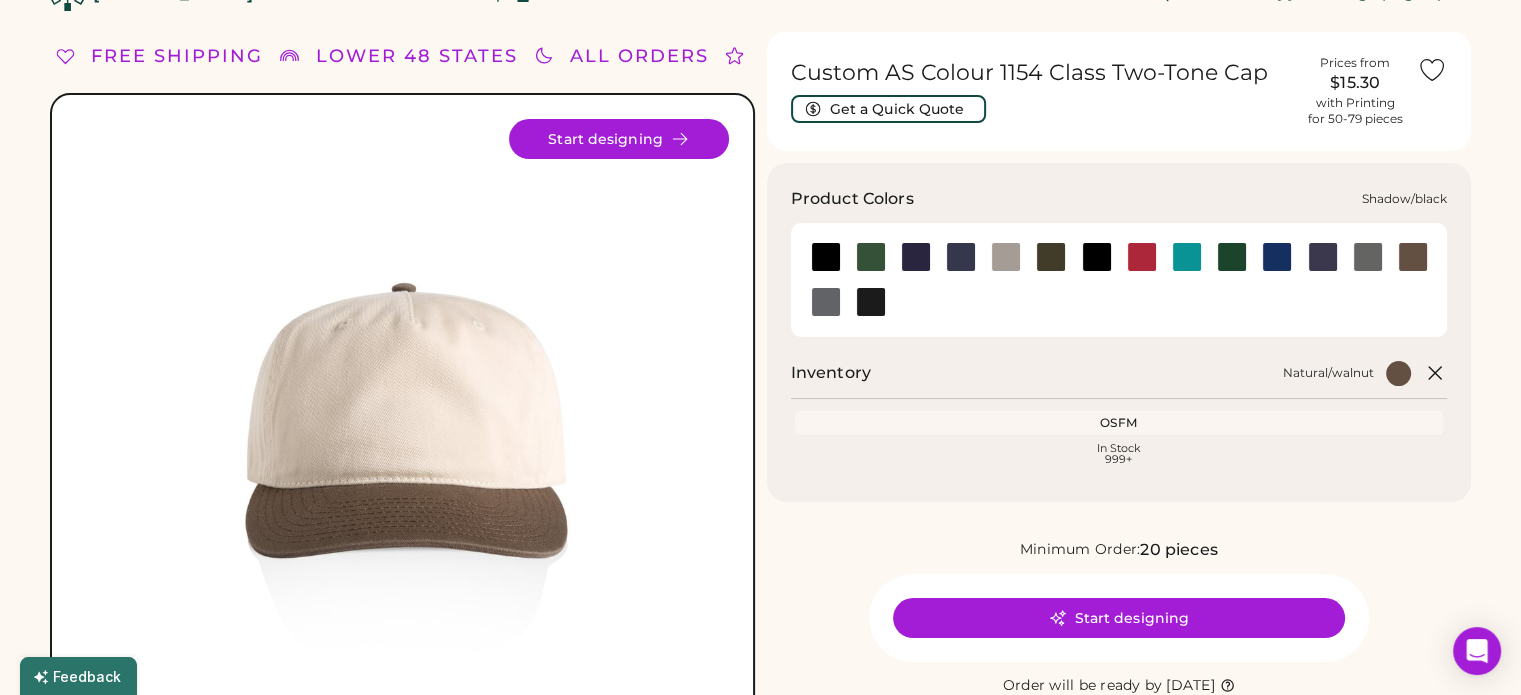 click at bounding box center (826, 302) 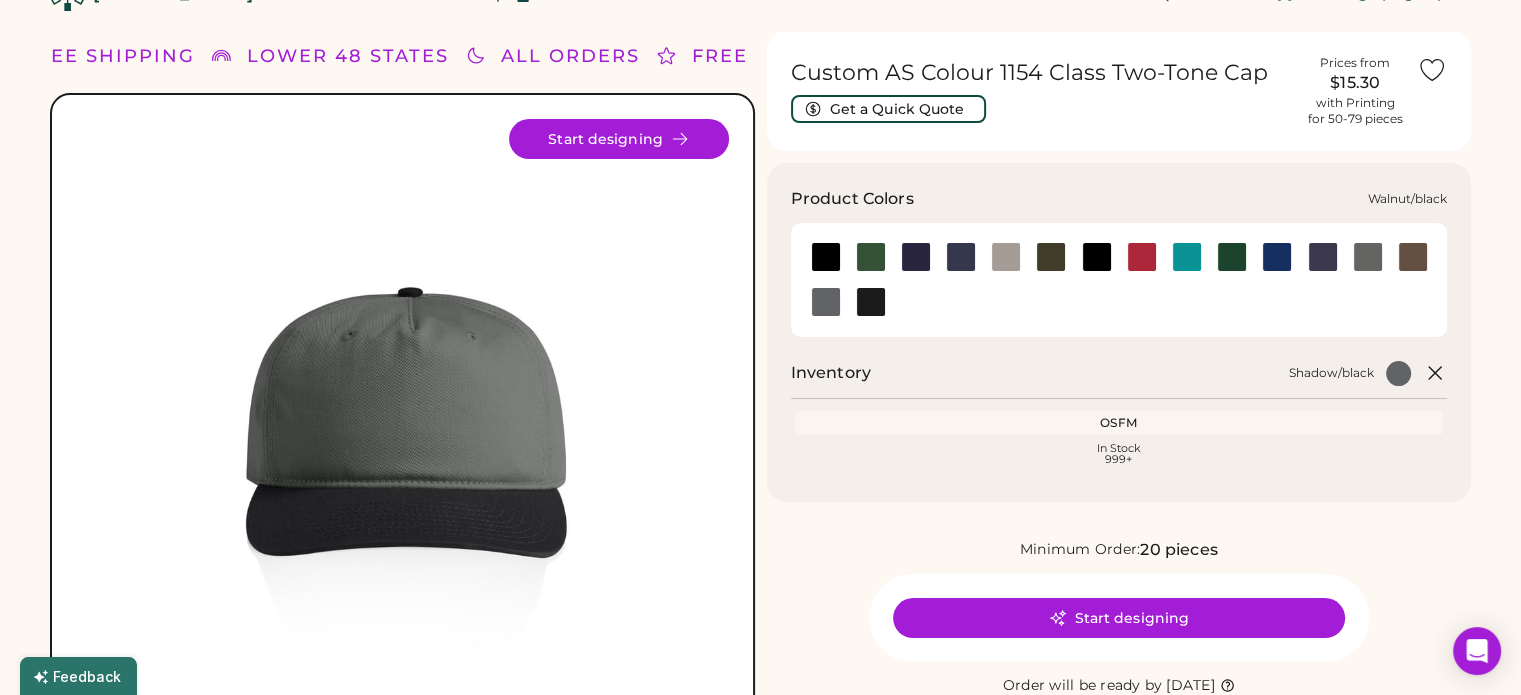 click at bounding box center (871, 302) 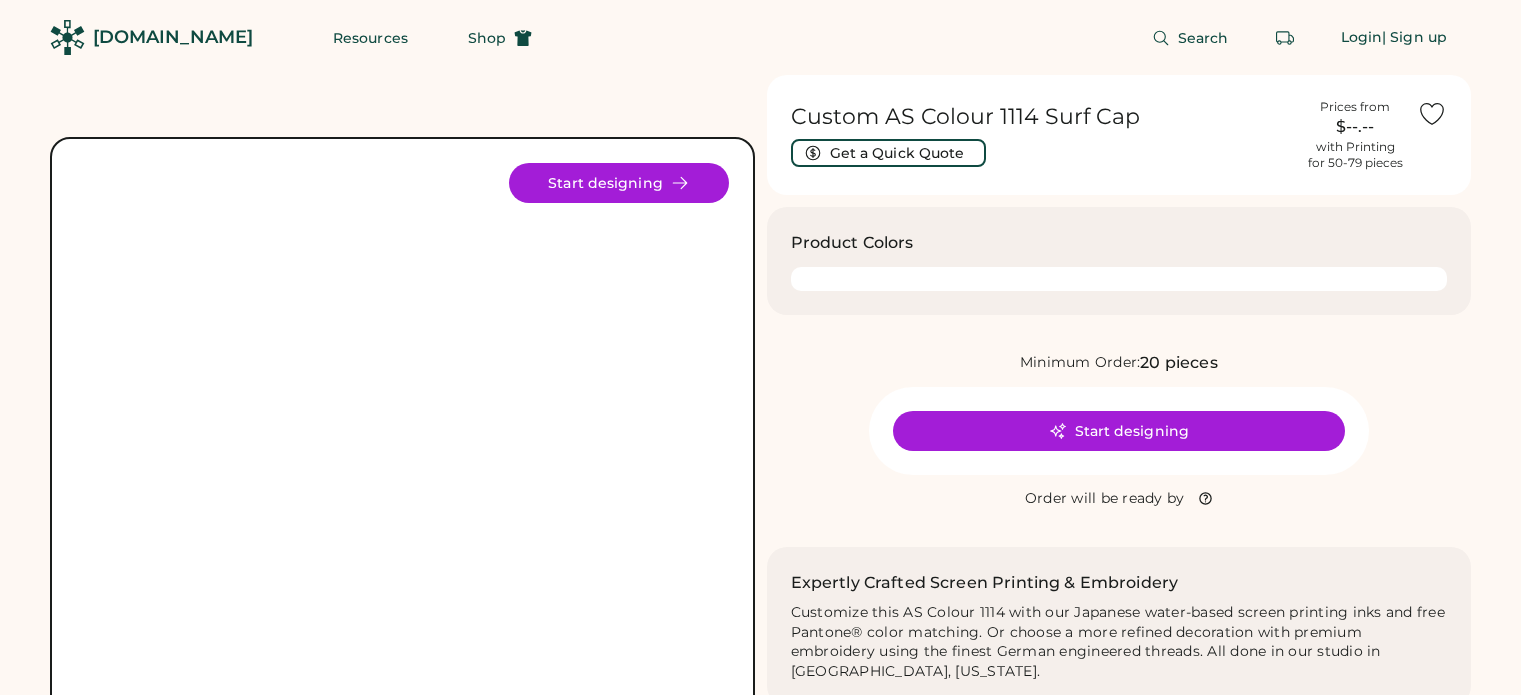 scroll, scrollTop: 0, scrollLeft: 0, axis: both 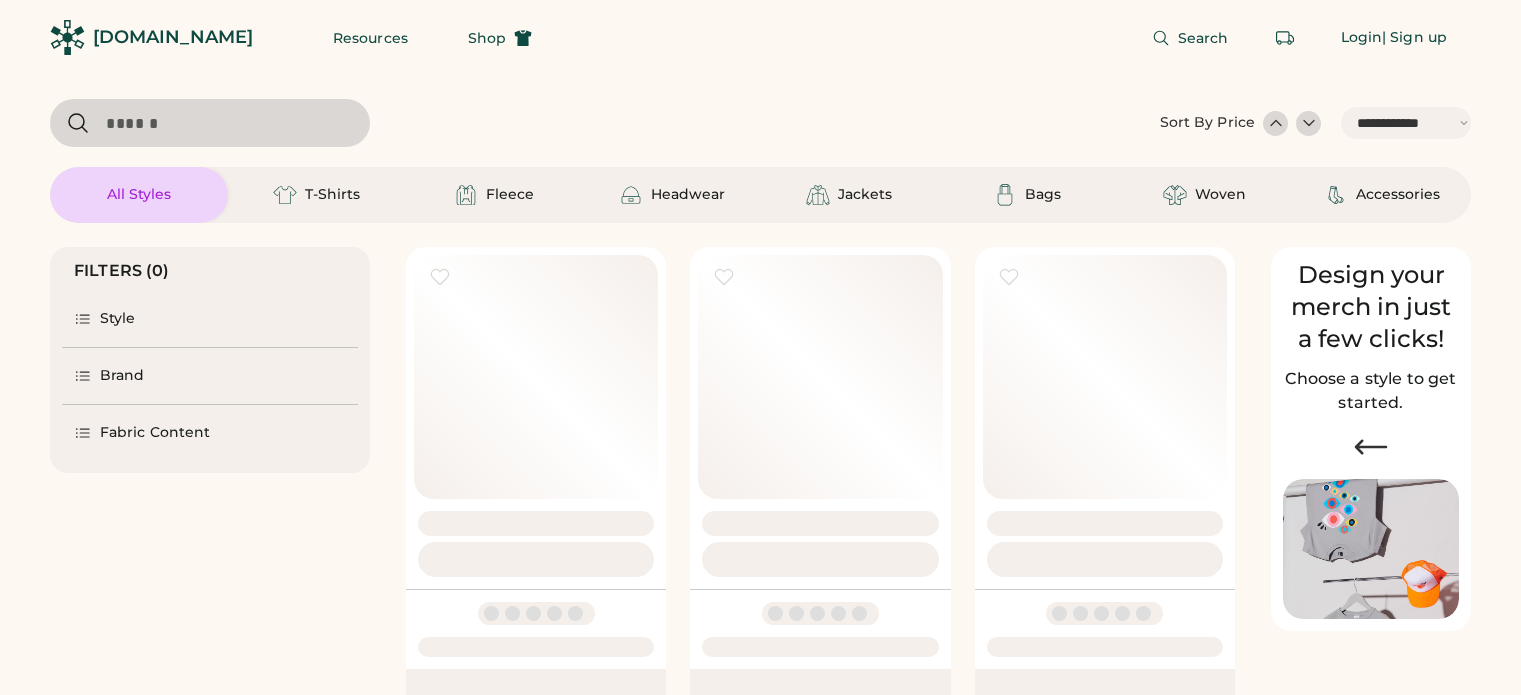 select on "*****" 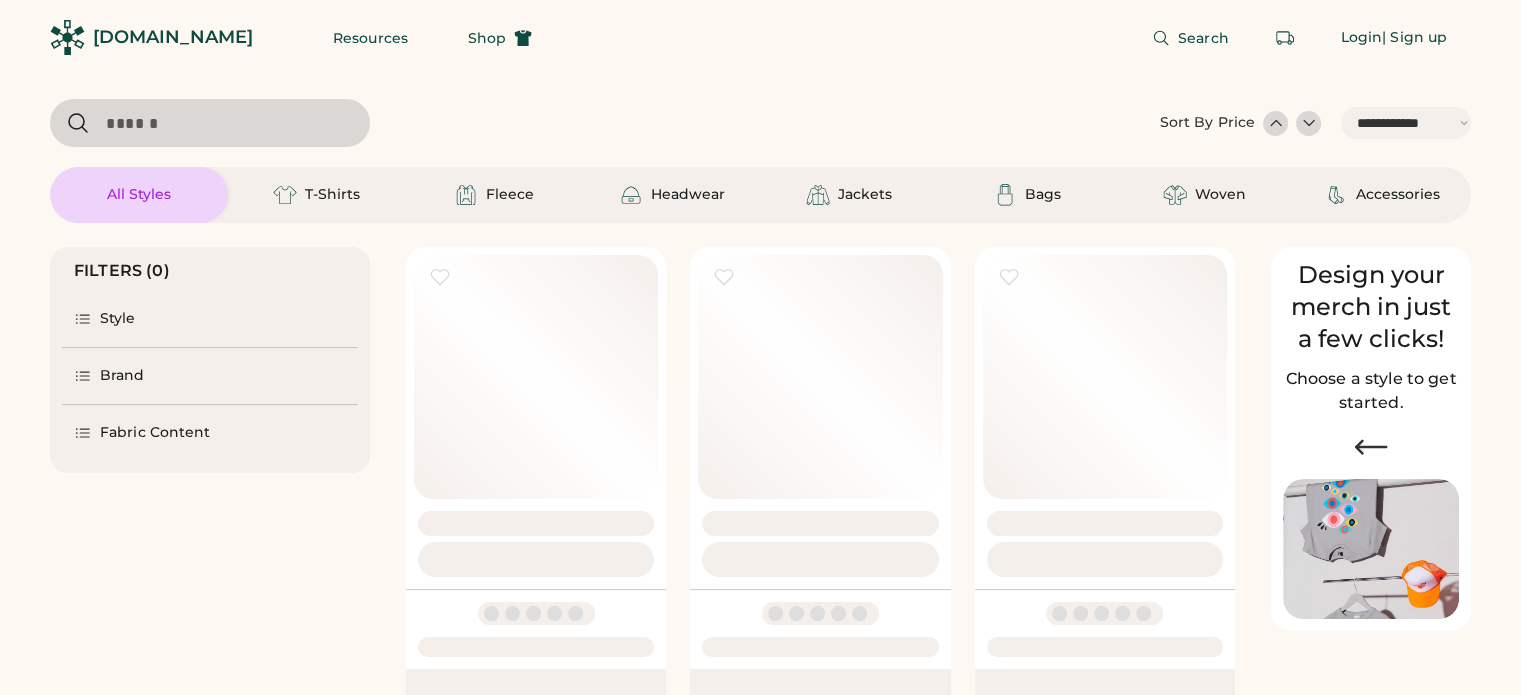 scroll, scrollTop: 0, scrollLeft: 0, axis: both 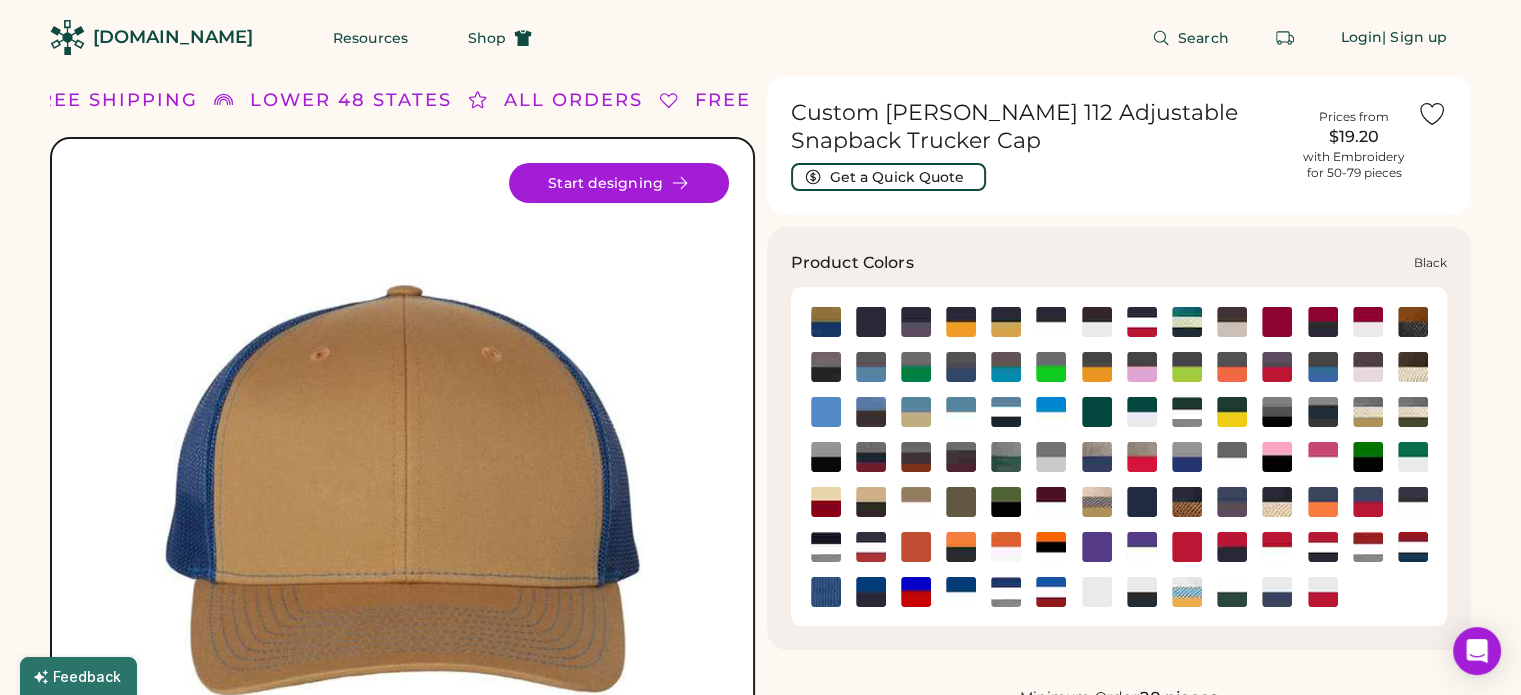 click 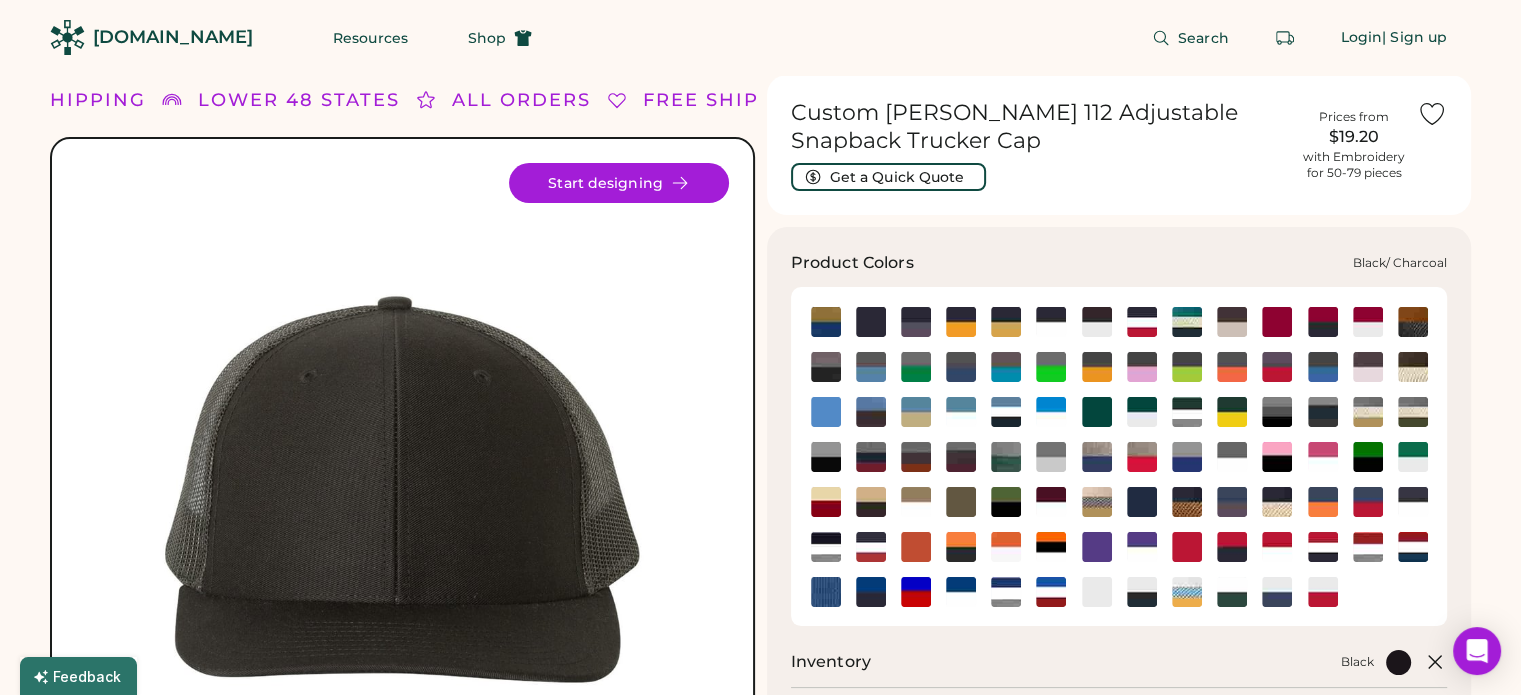 click 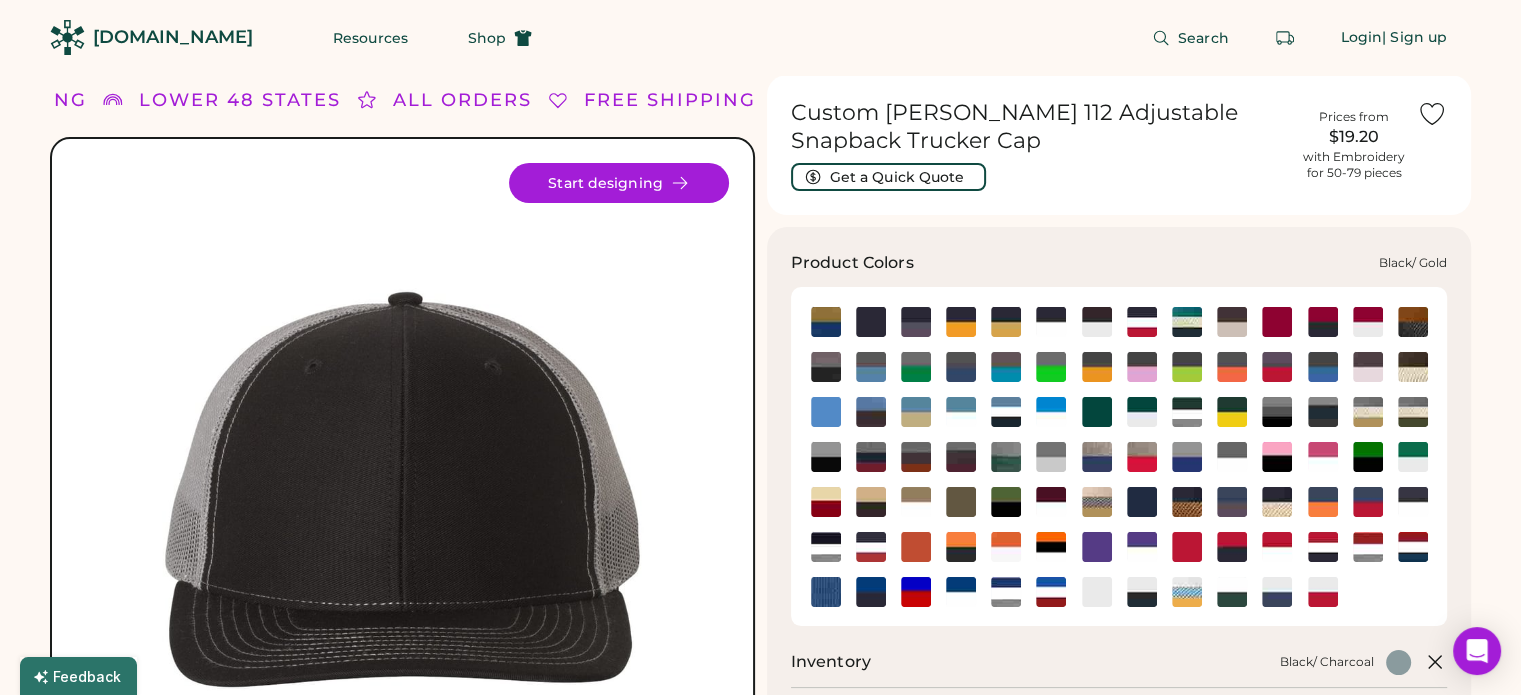 click 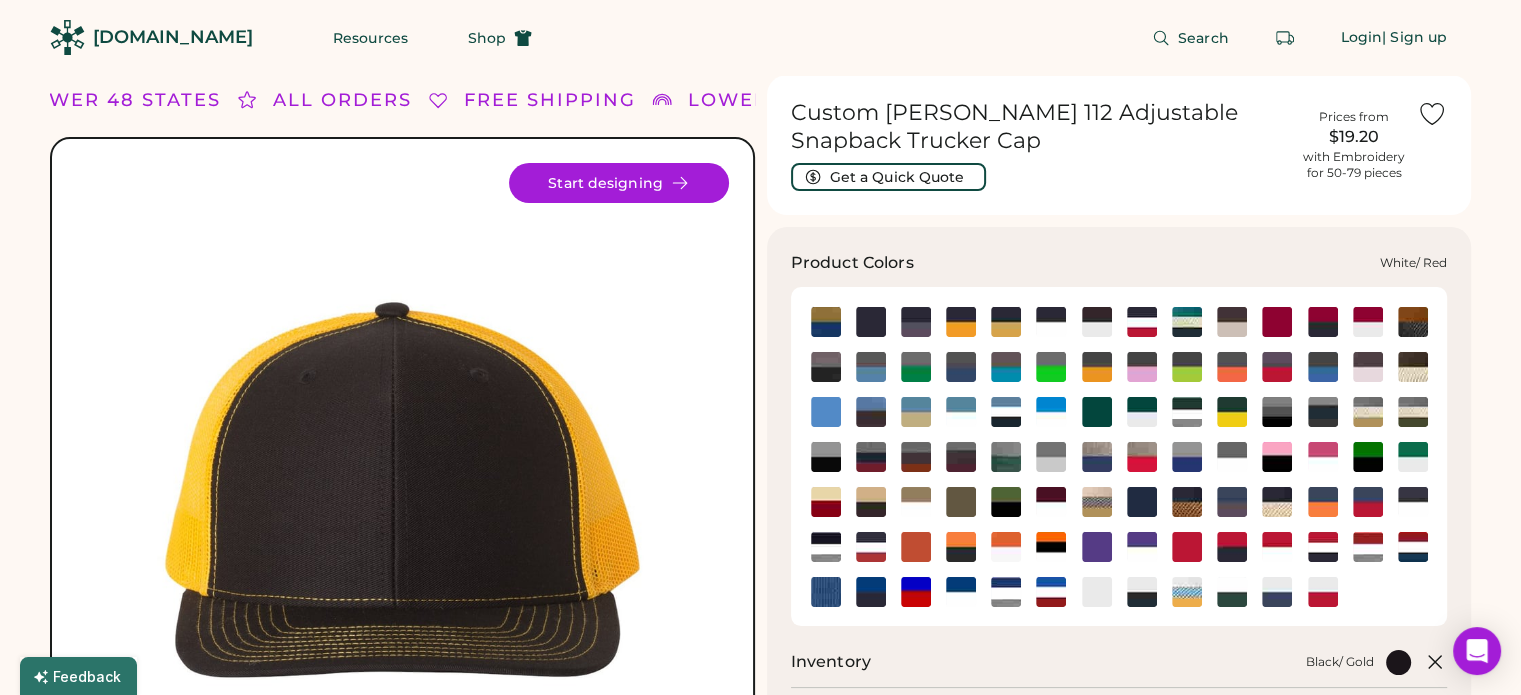 click 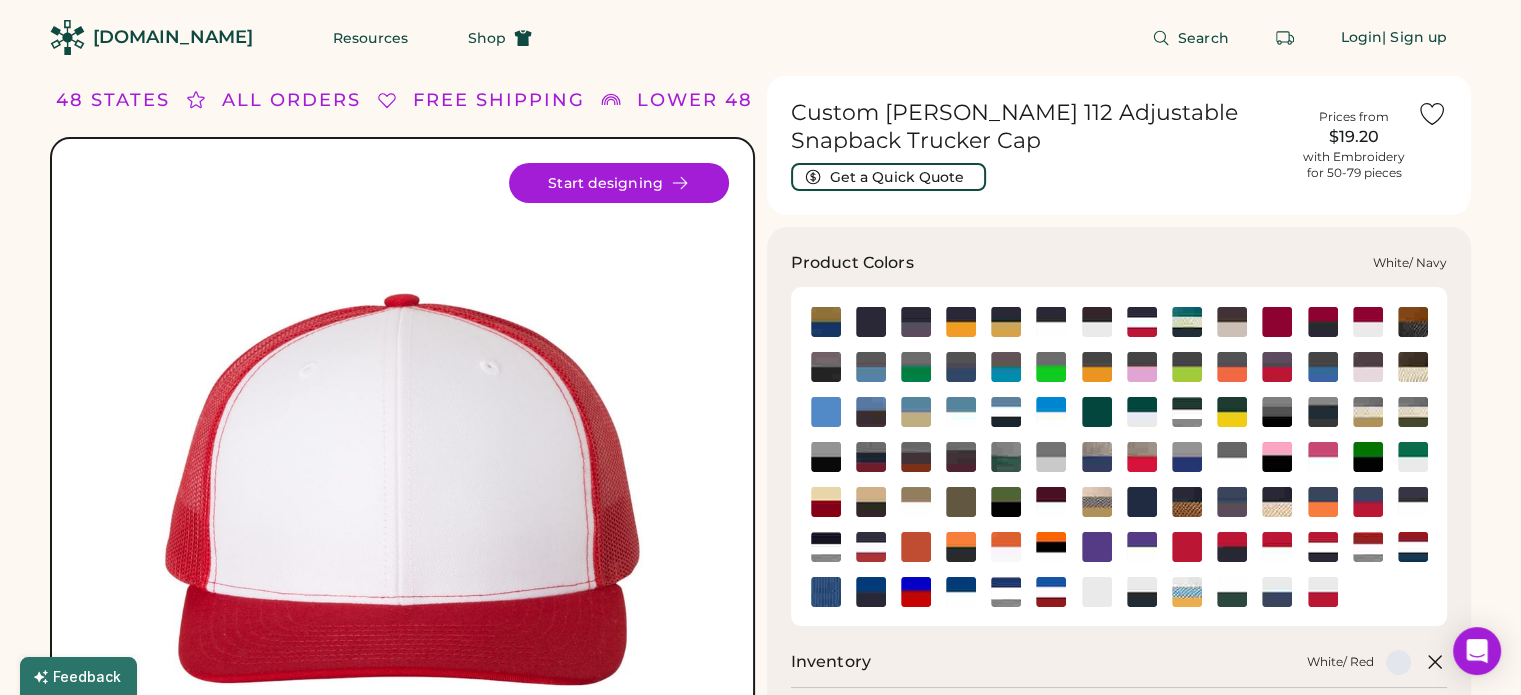 click 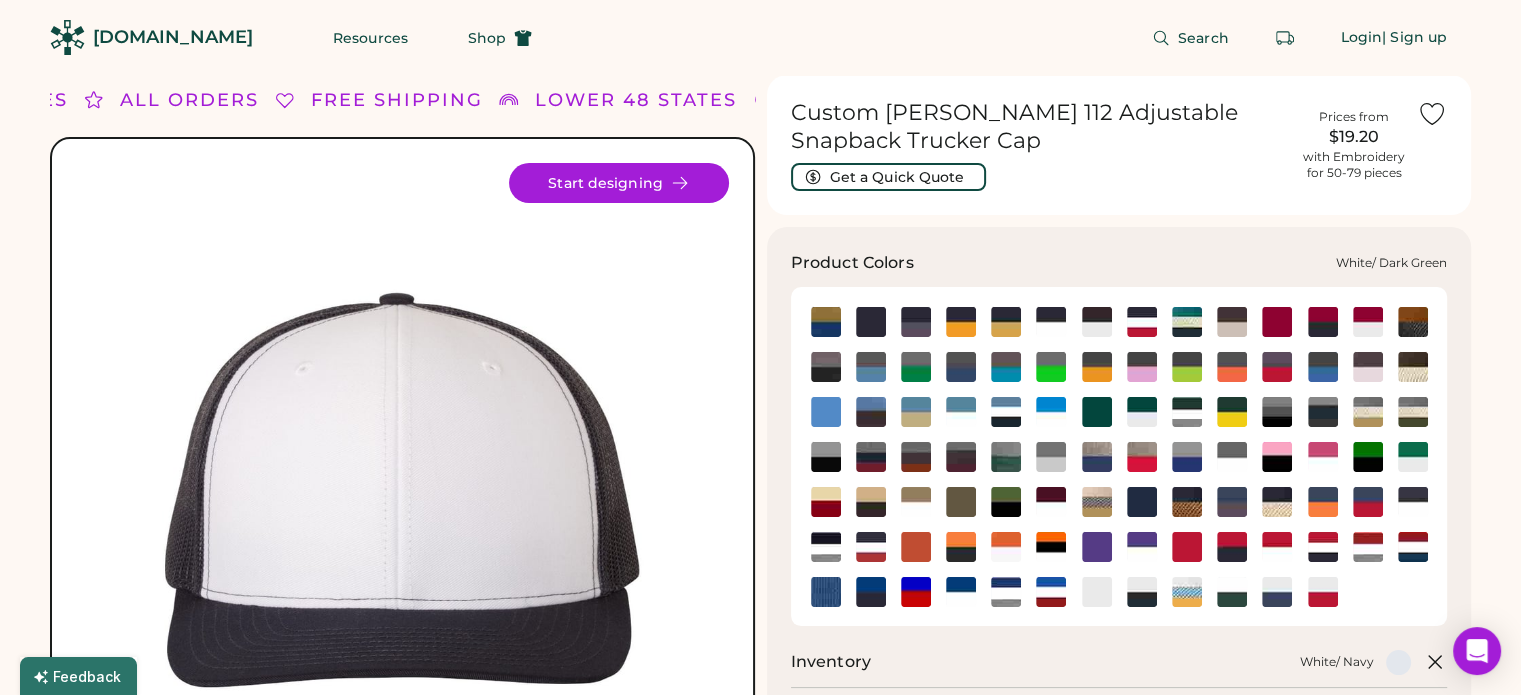 click 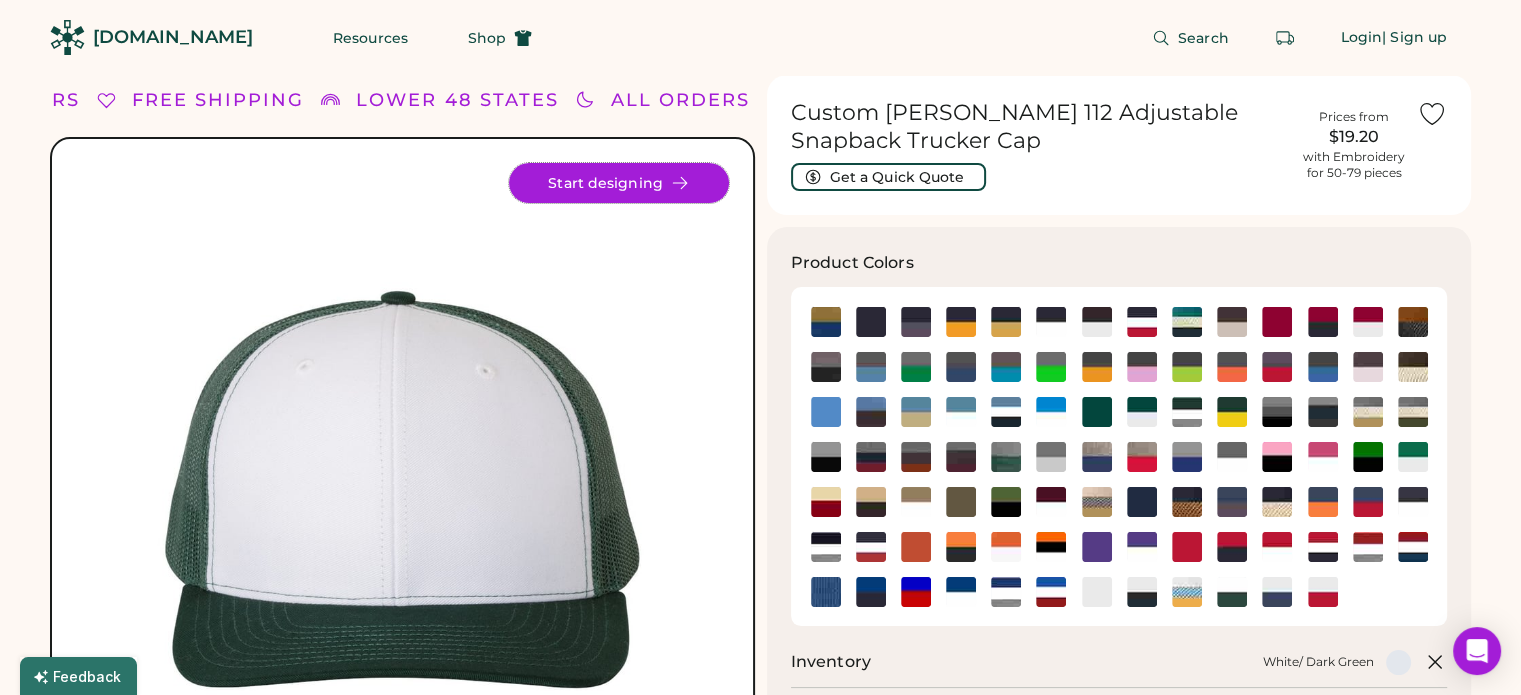 click on "Start designing" at bounding box center (619, 183) 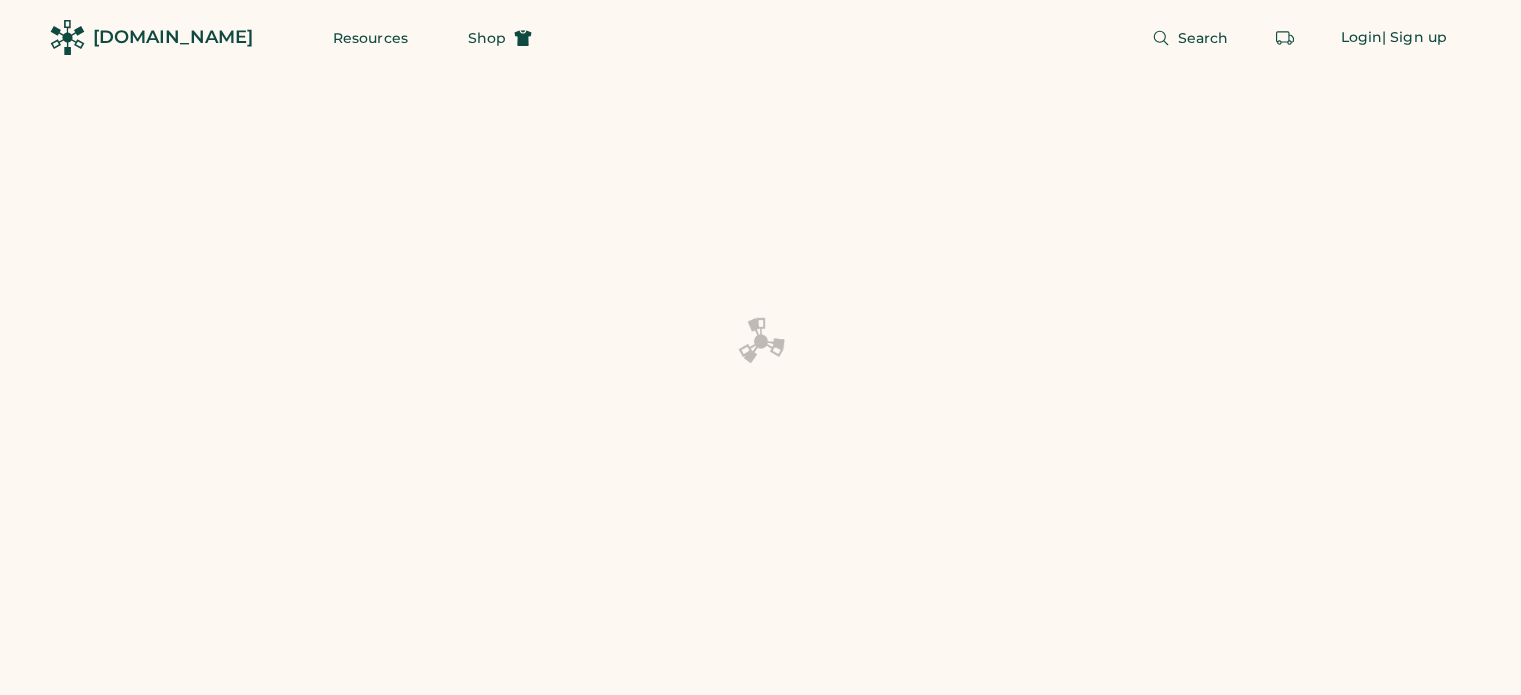 scroll, scrollTop: 0, scrollLeft: 0, axis: both 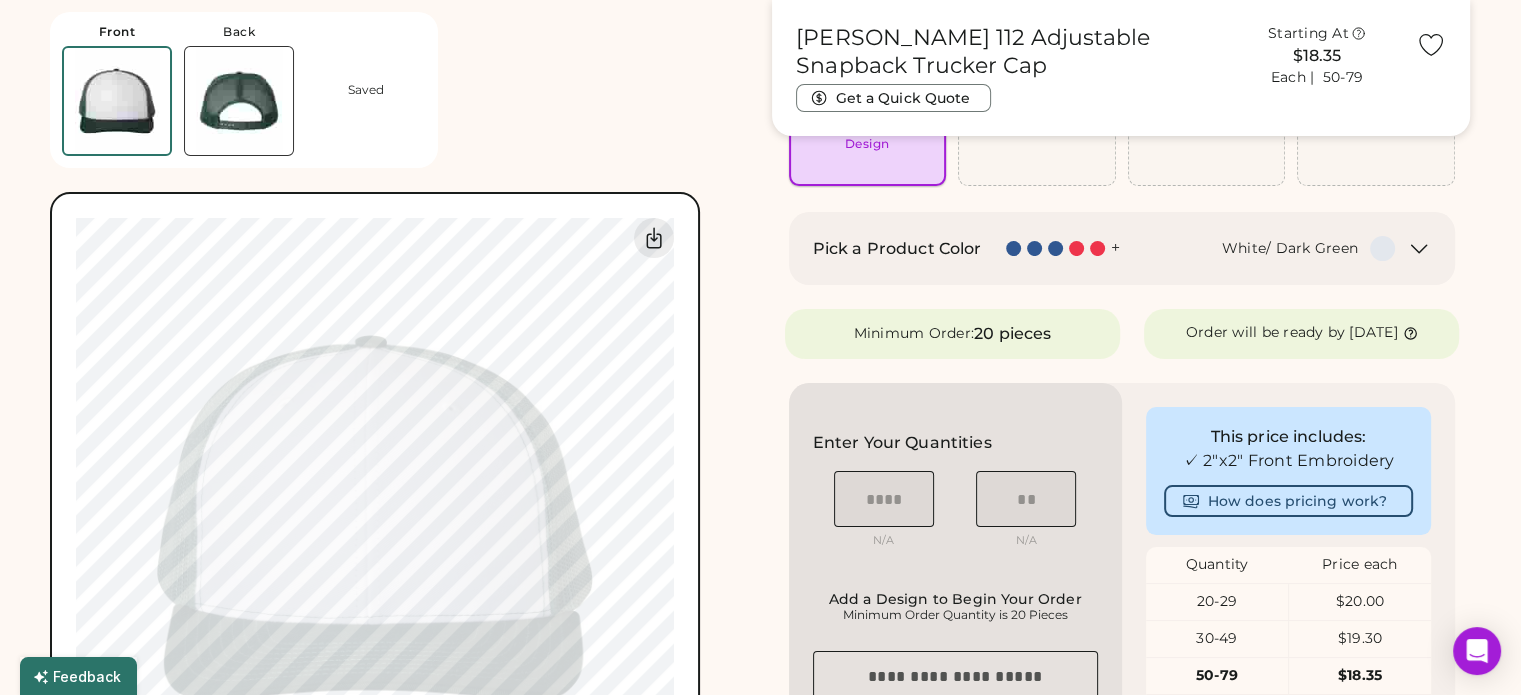 click on "Add A
Design" at bounding box center [868, 120] 